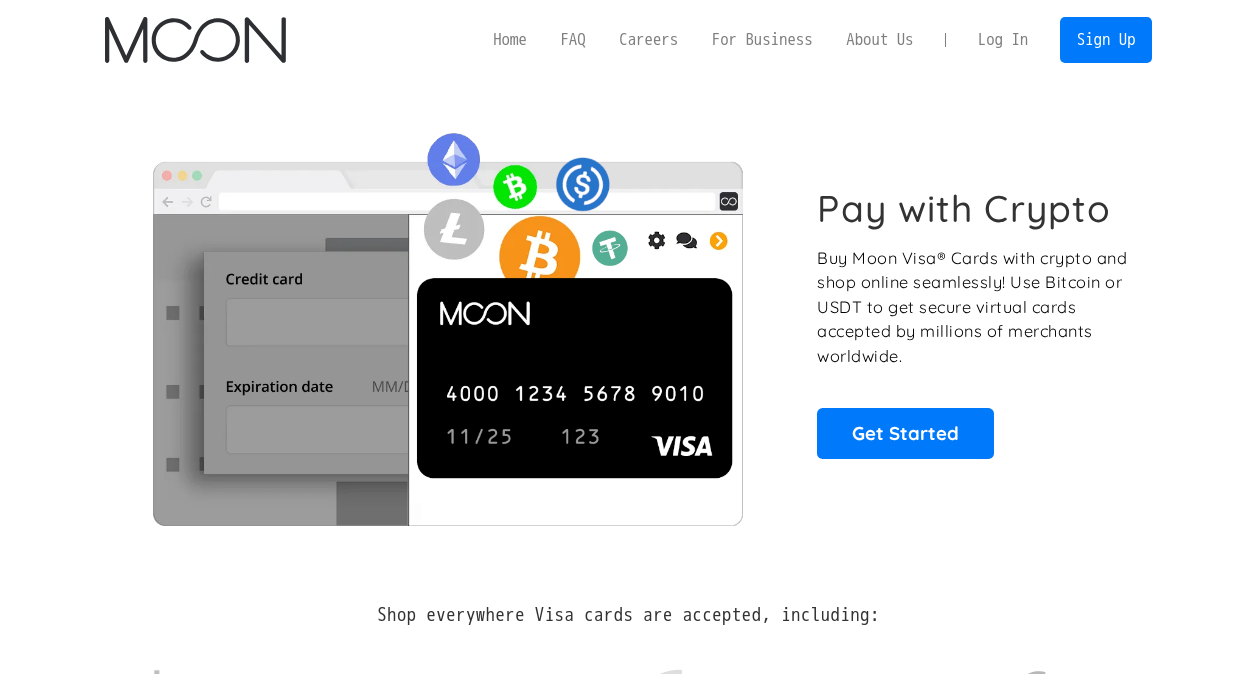 scroll, scrollTop: 0, scrollLeft: 0, axis: both 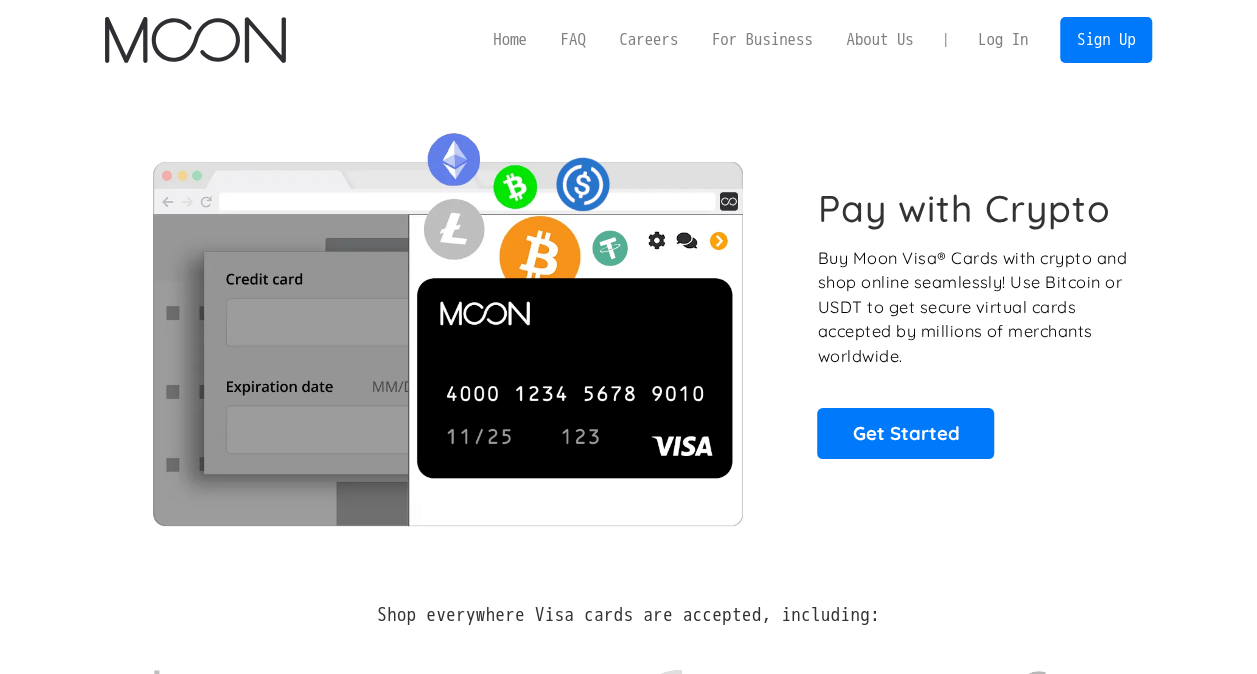 click on "Log In" at bounding box center [1003, 40] 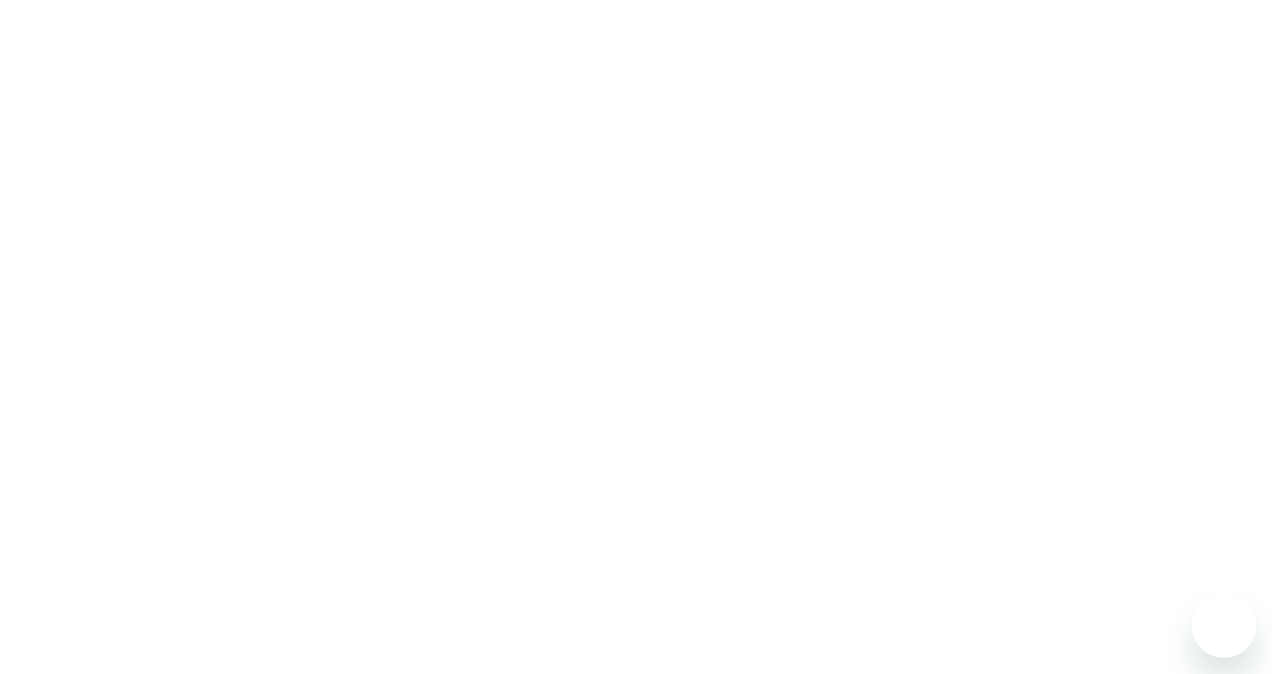 scroll, scrollTop: 0, scrollLeft: 0, axis: both 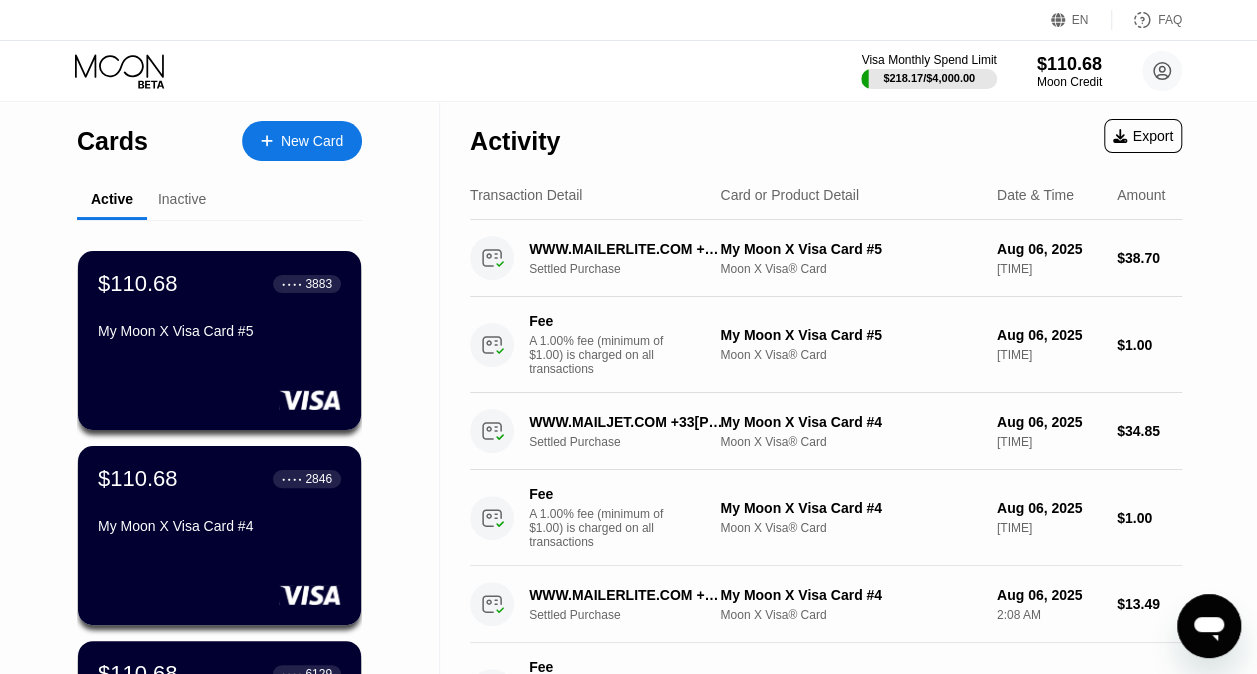 click on "New Card" at bounding box center (312, 141) 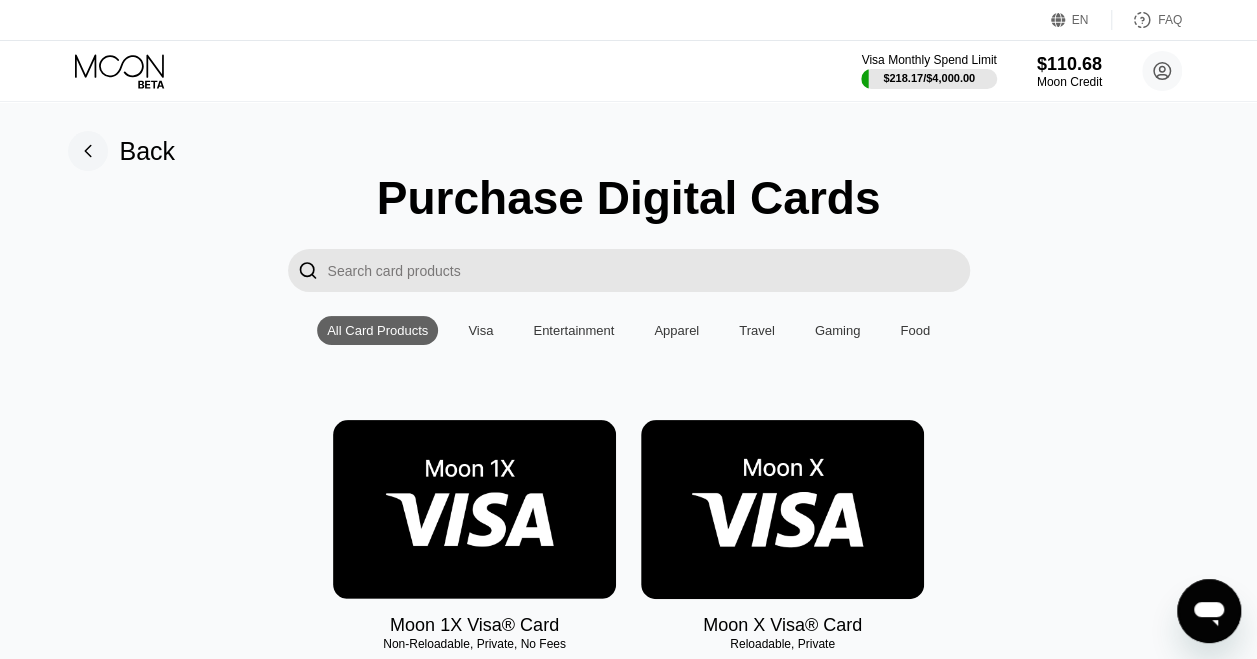 scroll, scrollTop: 100, scrollLeft: 0, axis: vertical 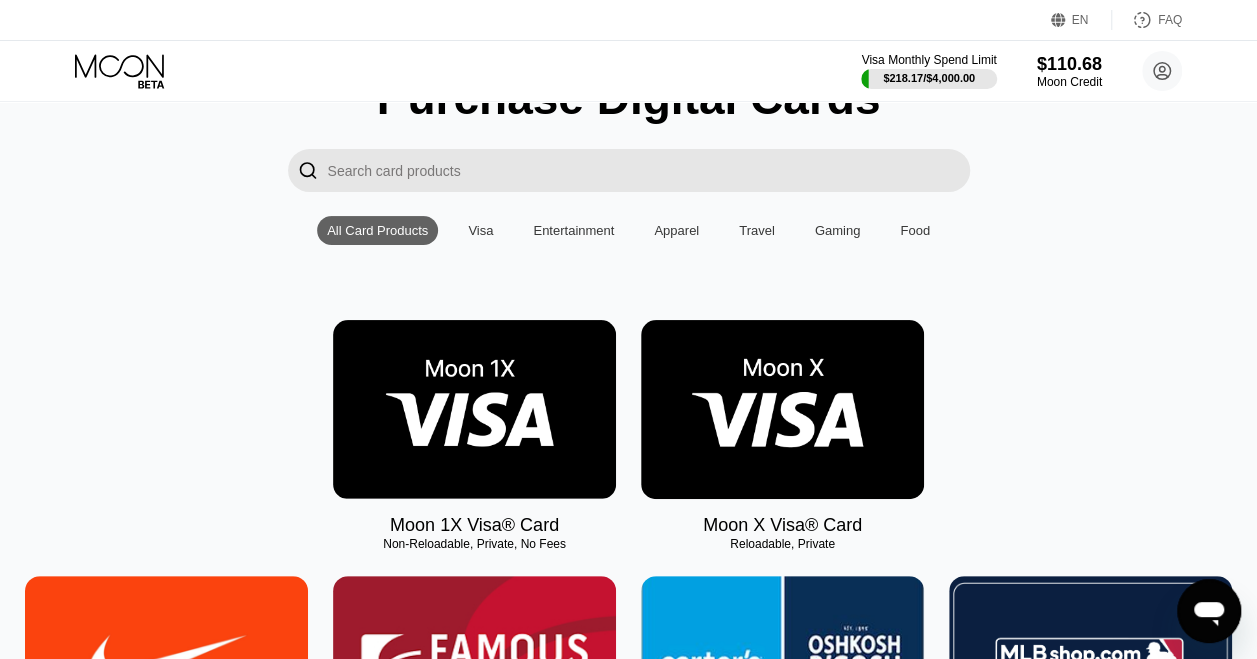 click at bounding box center (782, 409) 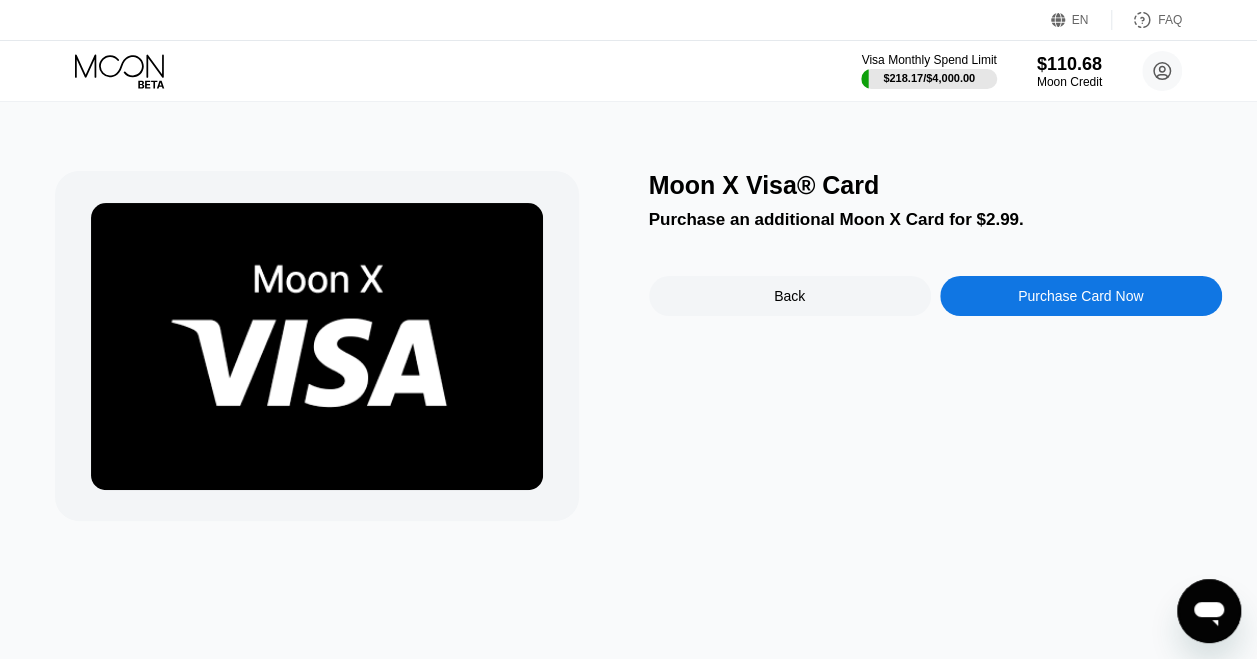 click on "Moon X Visa® Card Purchase an additional Moon X Card for $2.99. Back Purchase Card Now" at bounding box center [935, 346] 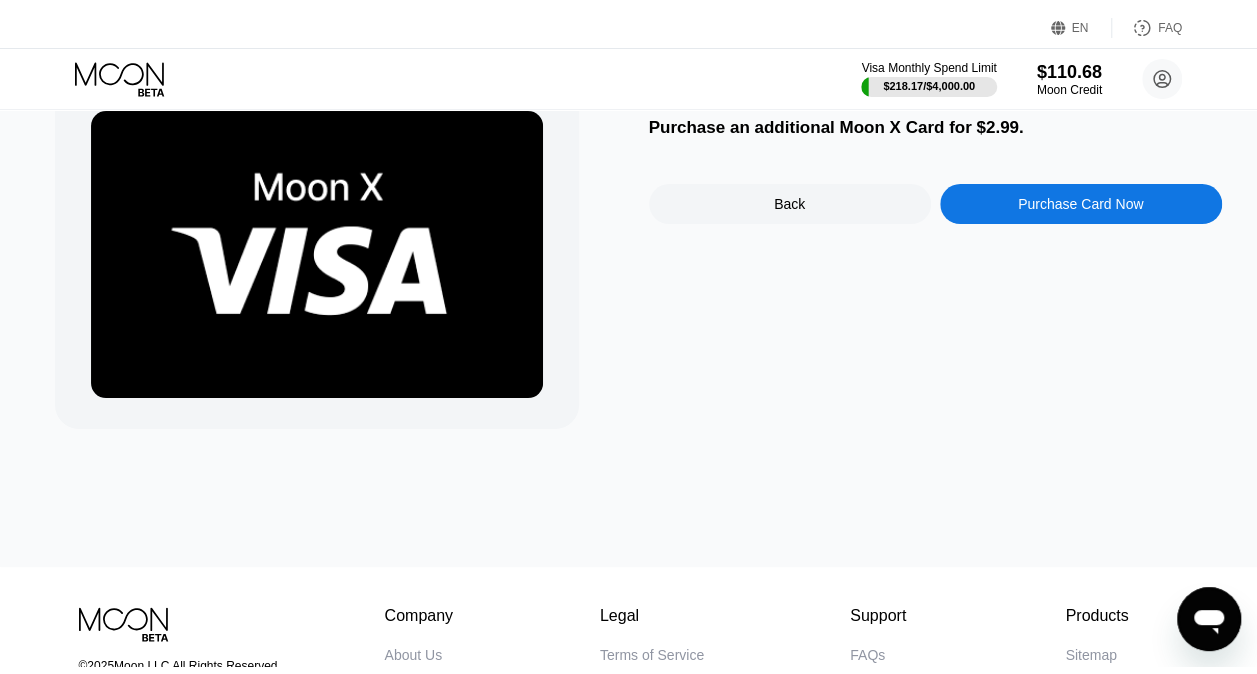 scroll, scrollTop: 0, scrollLeft: 0, axis: both 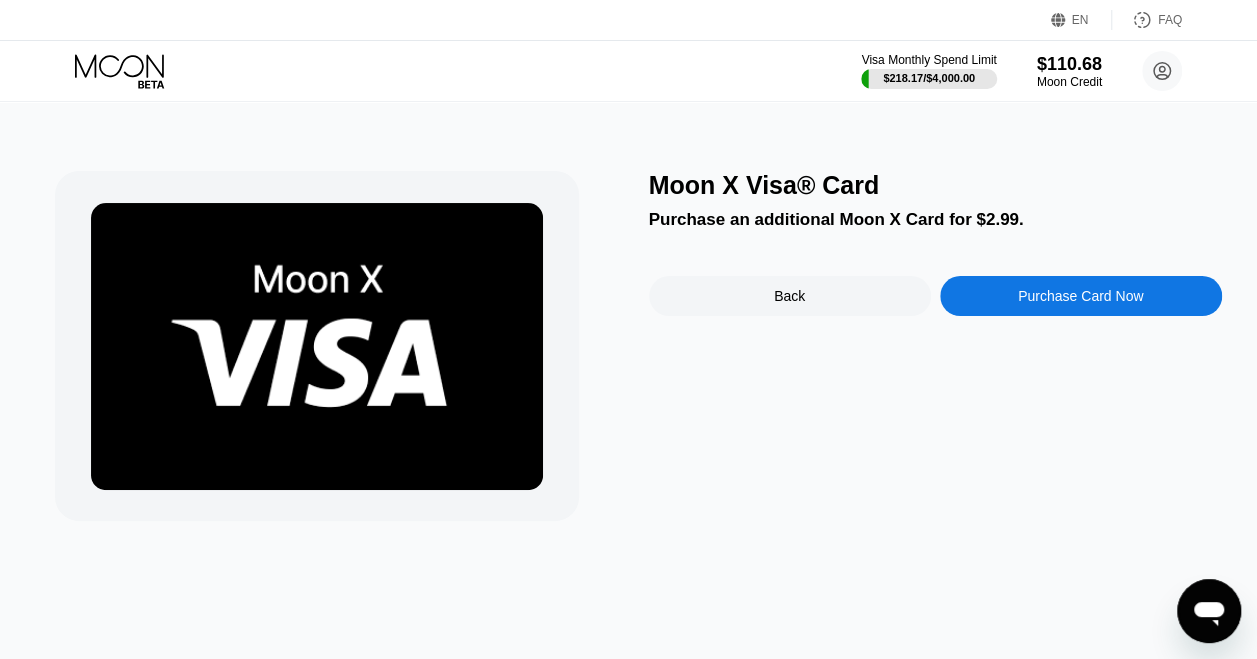 click on "Purchase Card Now" at bounding box center [1081, 296] 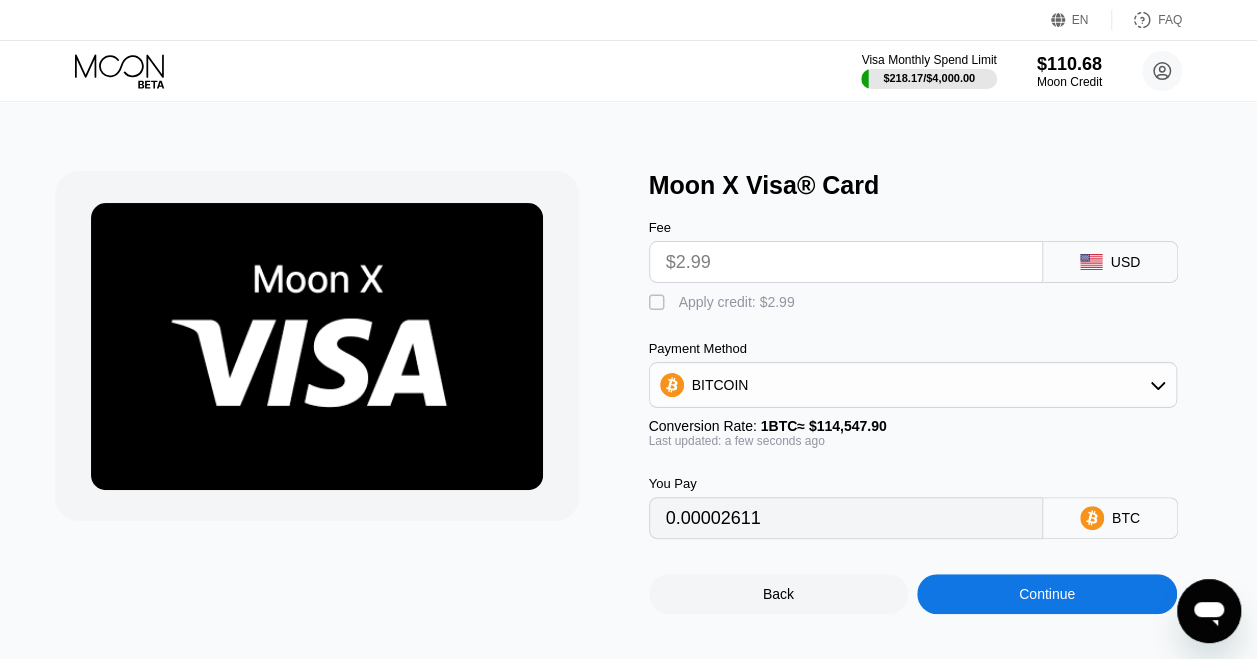 click on "Fee $2.99 USD  Apply credit: $2.99 Payment Method BITCOIN Conversion Rate: 1 BTC ≈ $114,547.90 Last updated: a few seconds ago You Pay 0.00002611 BTC" at bounding box center [935, 369] 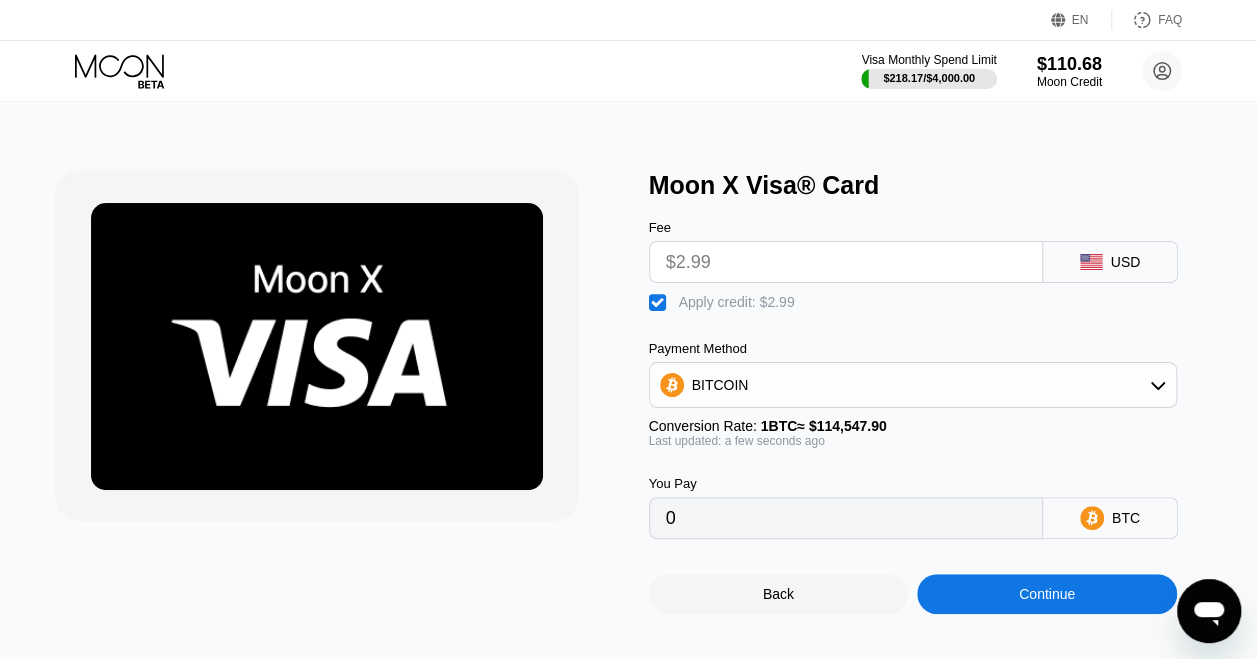 click on "Continue" at bounding box center [1047, 594] 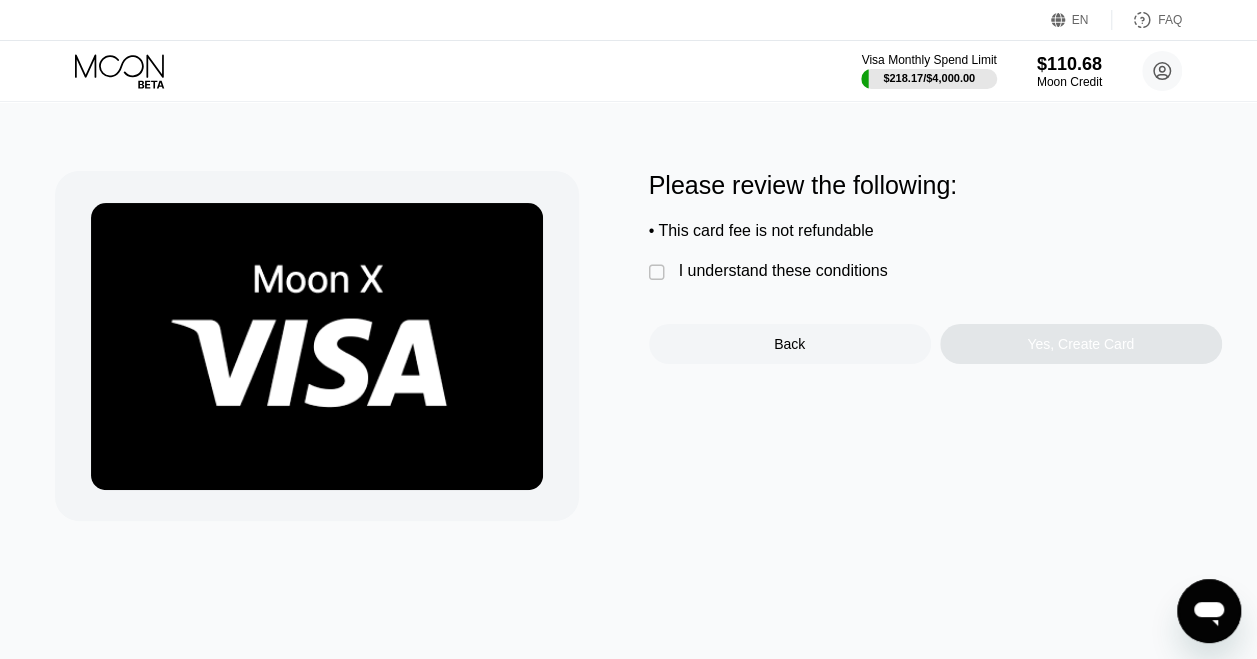 click on "I understand these conditions" at bounding box center (783, 271) 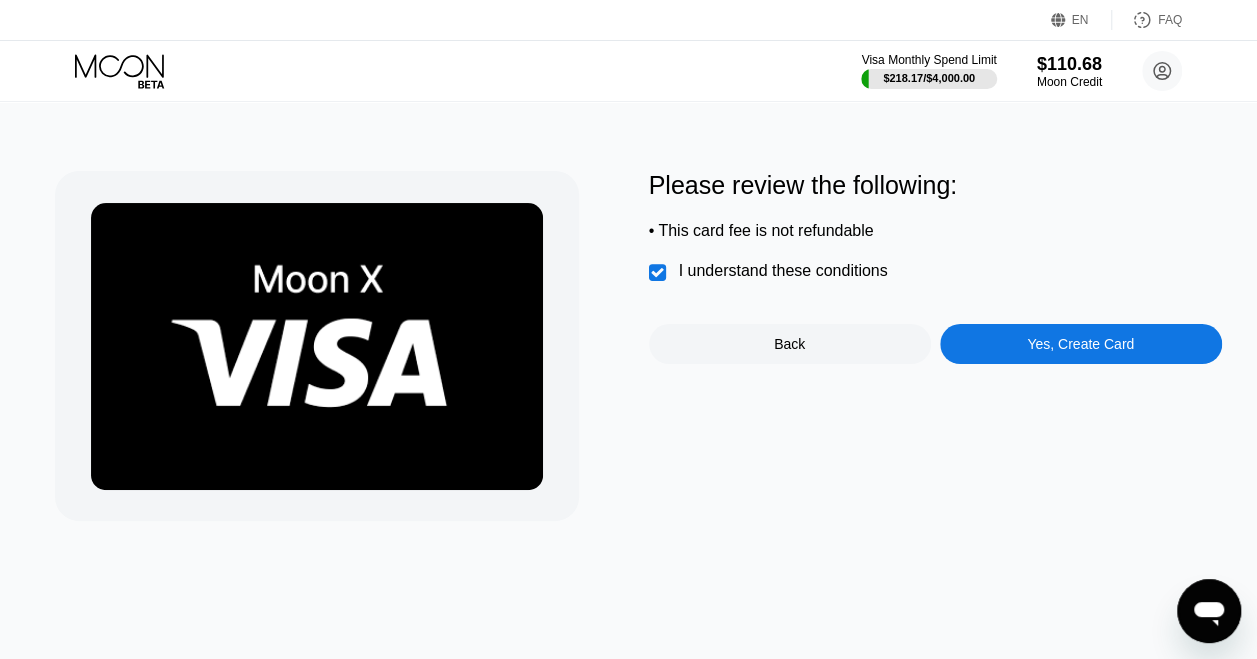 click on "Yes, Create Card" at bounding box center (1080, 344) 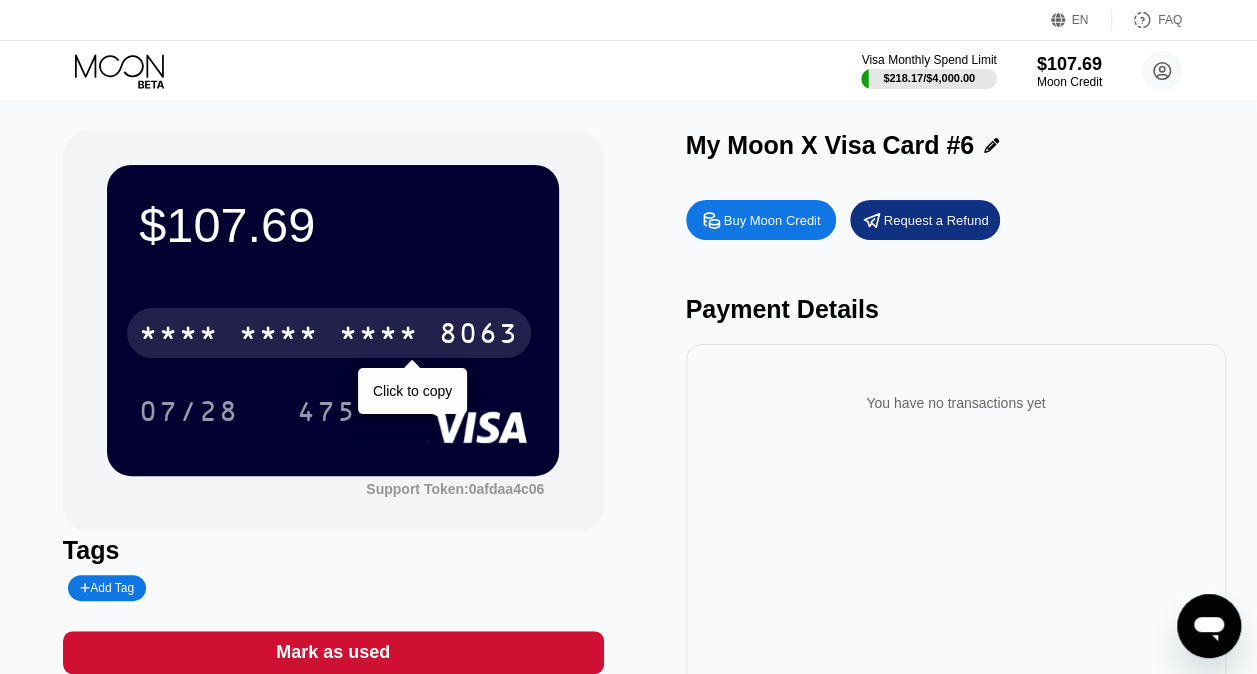 click on "* * * *" at bounding box center (379, 336) 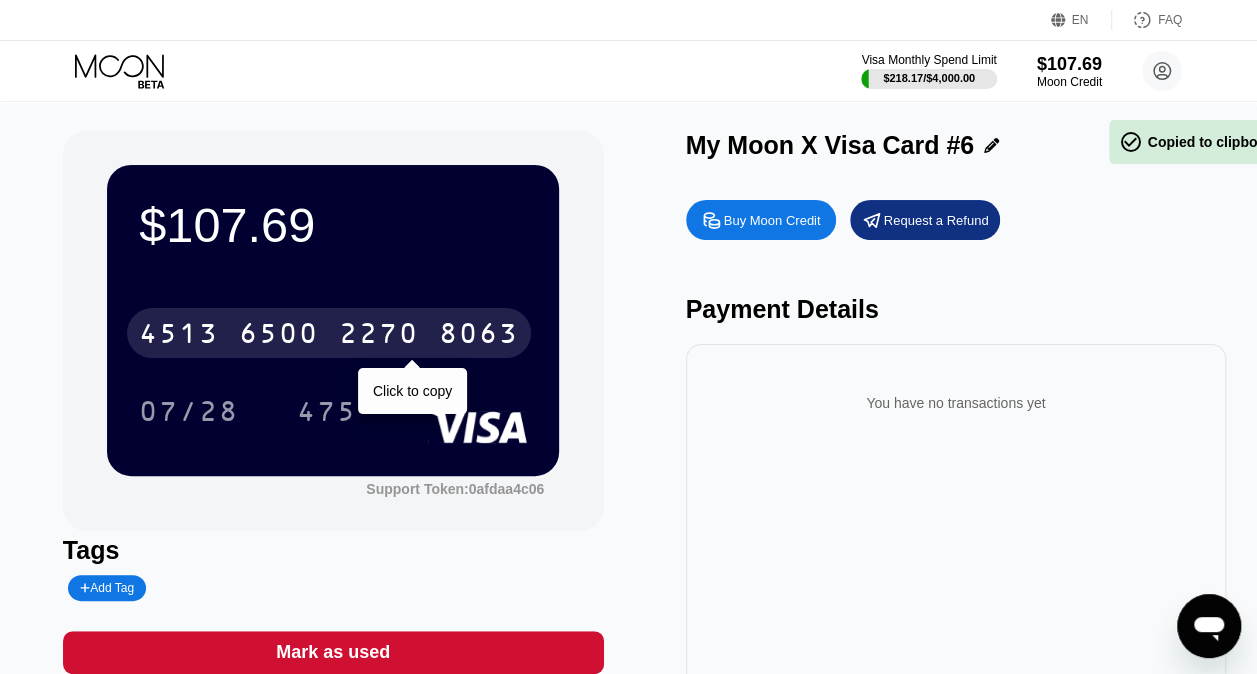 click on "2270" at bounding box center [379, 336] 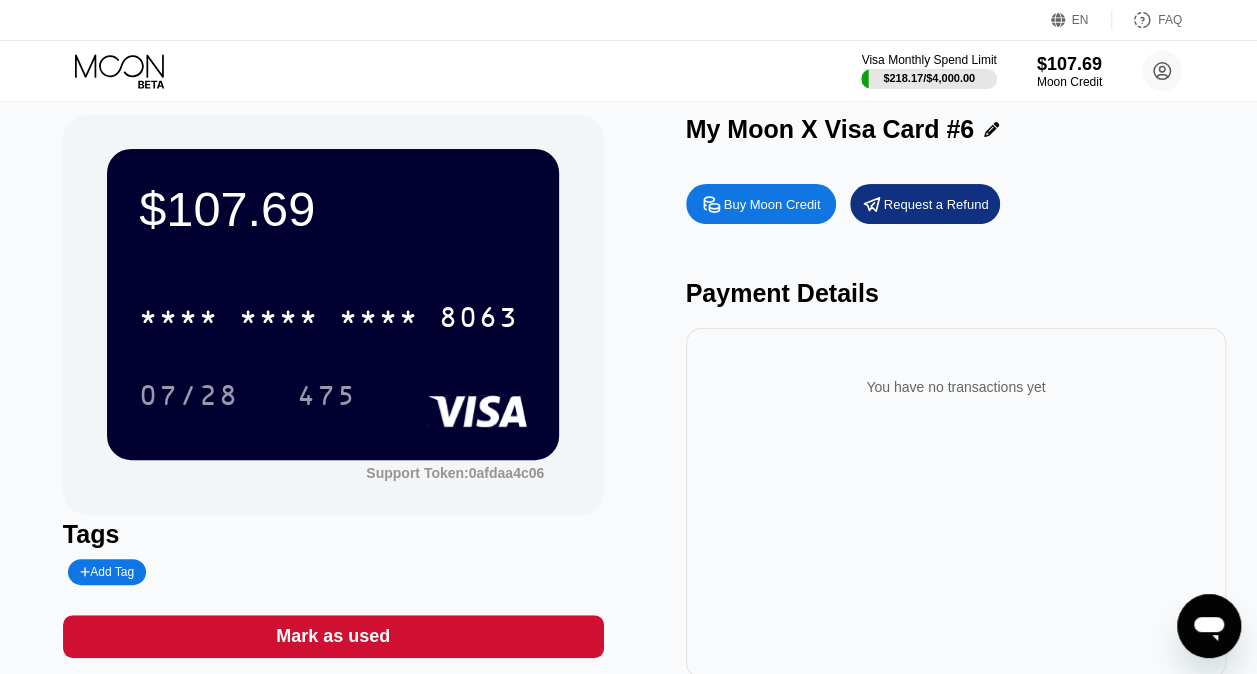 scroll, scrollTop: 383, scrollLeft: 0, axis: vertical 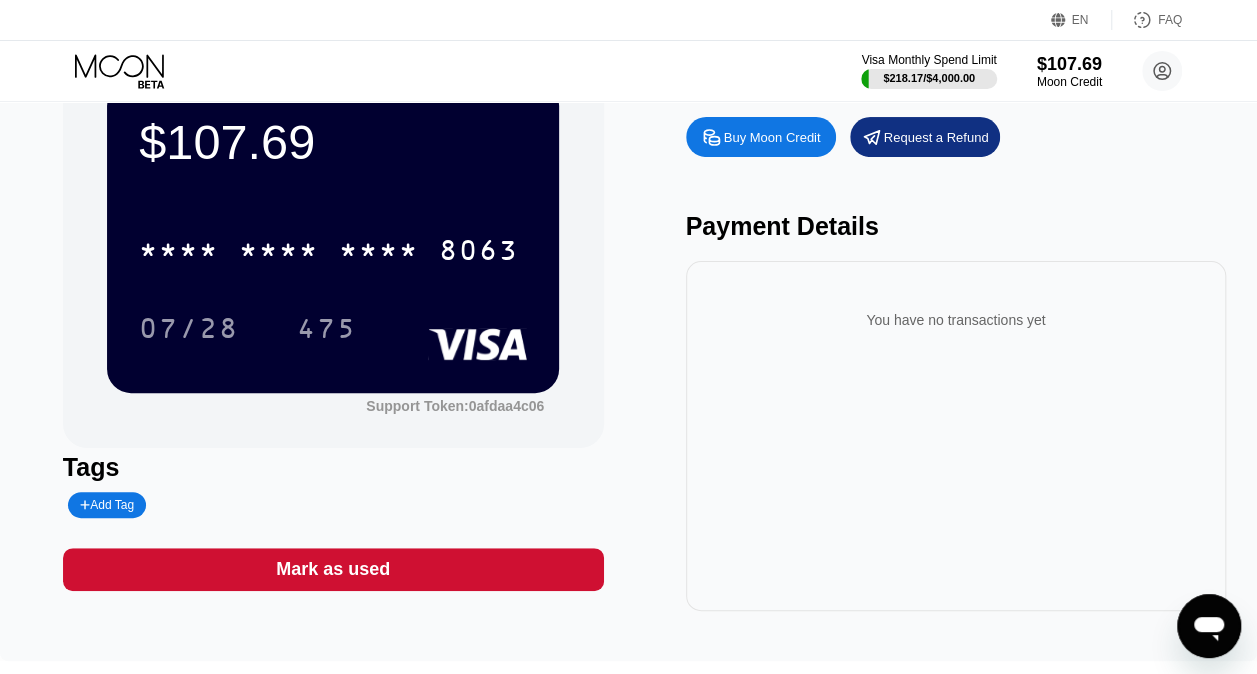 click on "$107.69 * * * * * * * * * * * * 8063 07/28 475 Support Token:  [TOKEN] Tags  Add Tag Mark as used" at bounding box center [333, 329] 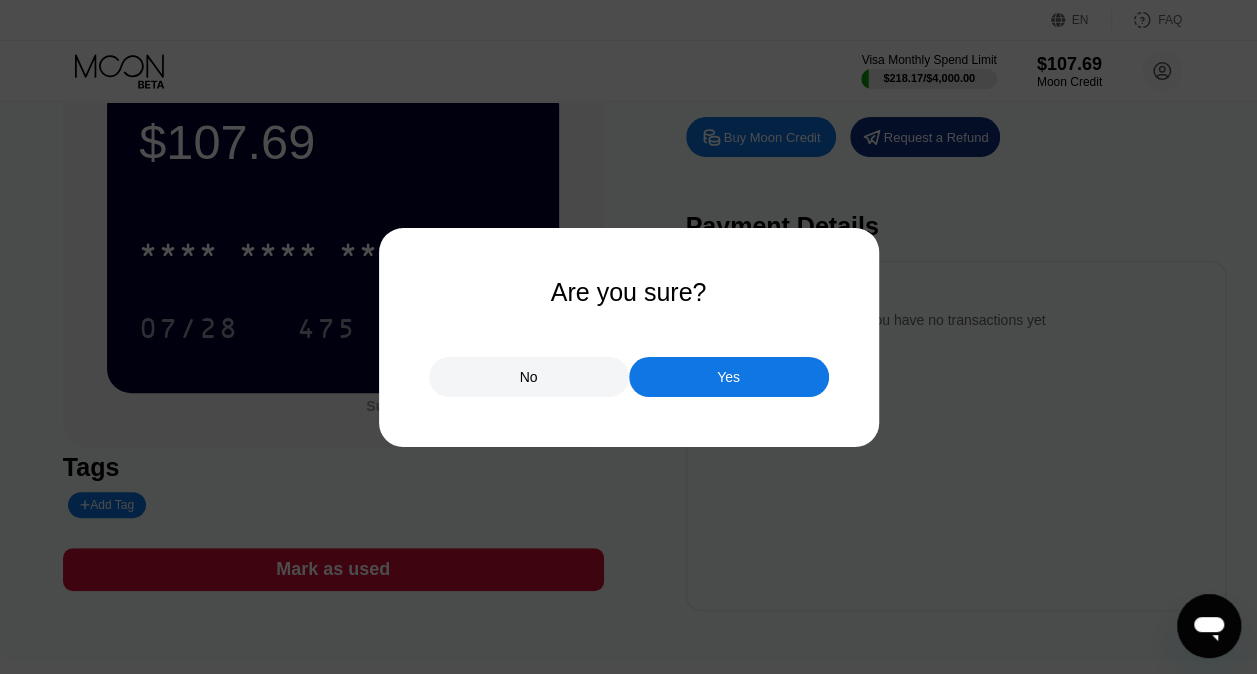 click on "Yes" at bounding box center (729, 377) 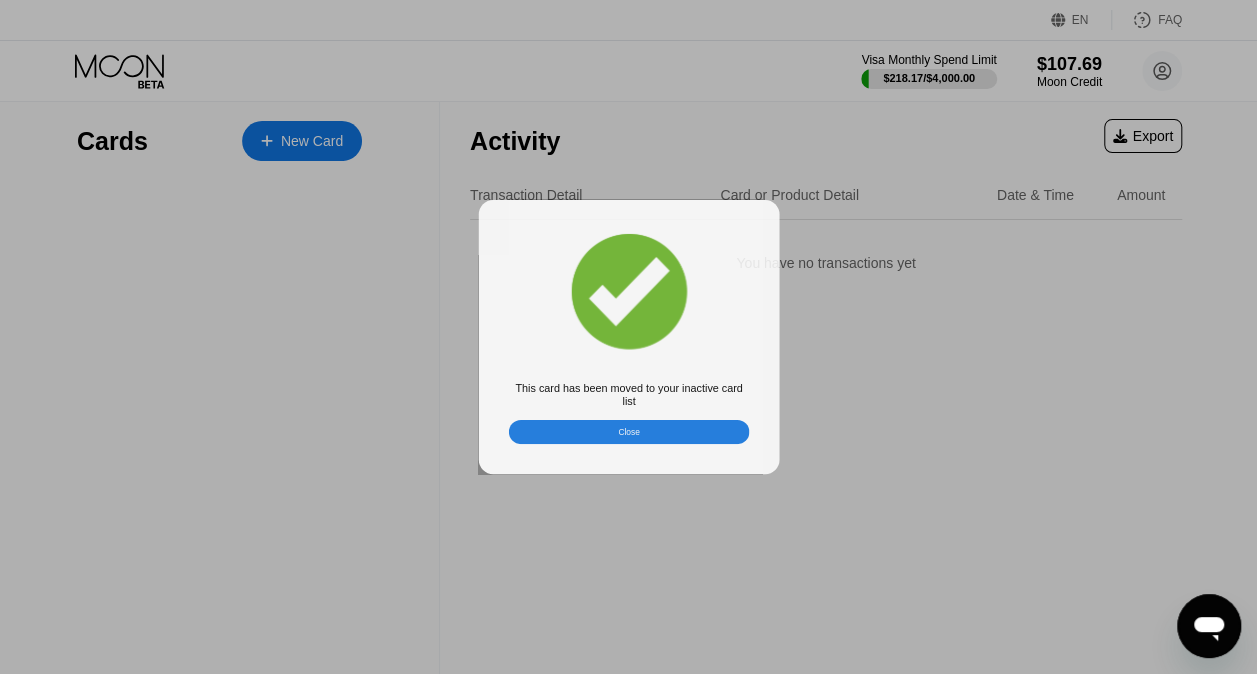scroll, scrollTop: 0, scrollLeft: 0, axis: both 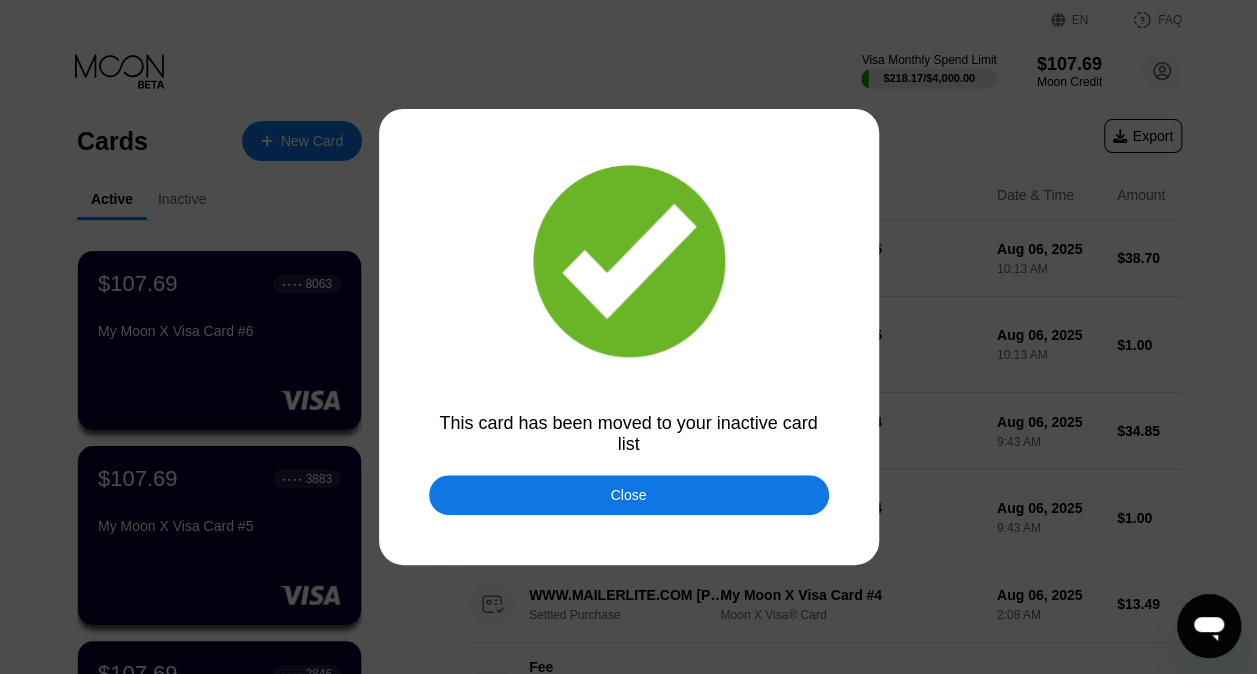 drag, startPoint x: 648, startPoint y: 511, endPoint x: 619, endPoint y: 474, distance: 47.010635 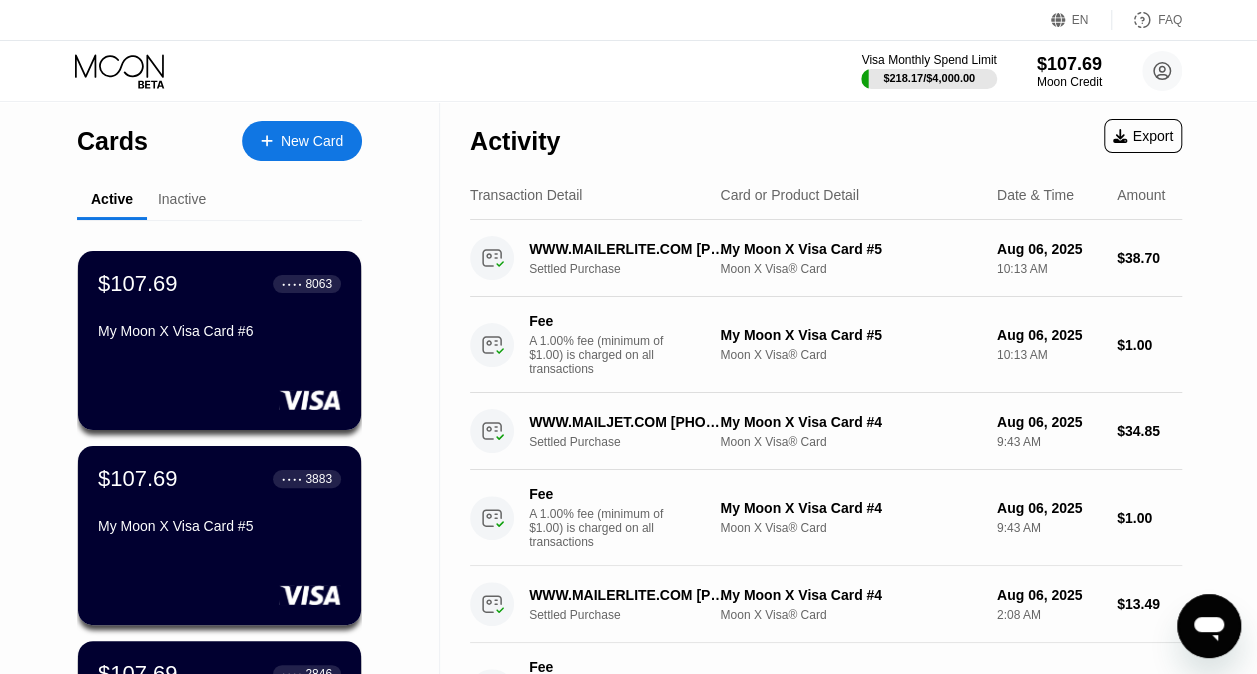 click on "New Card" at bounding box center [302, 141] 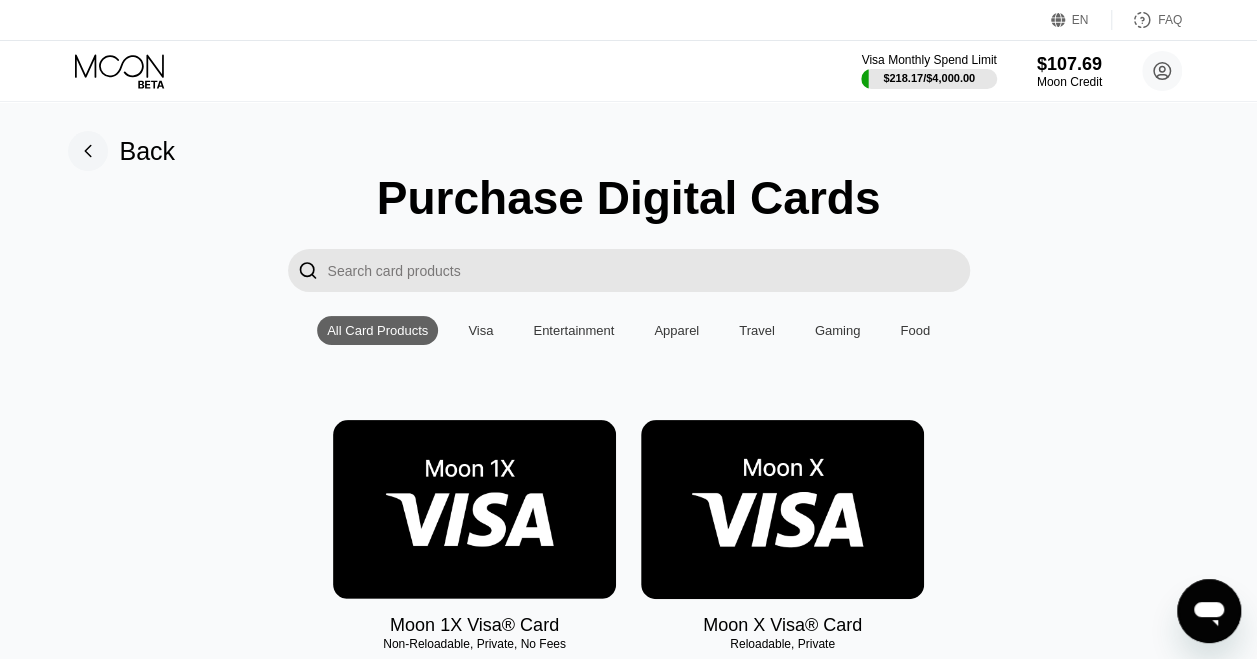 click at bounding box center (782, 509) 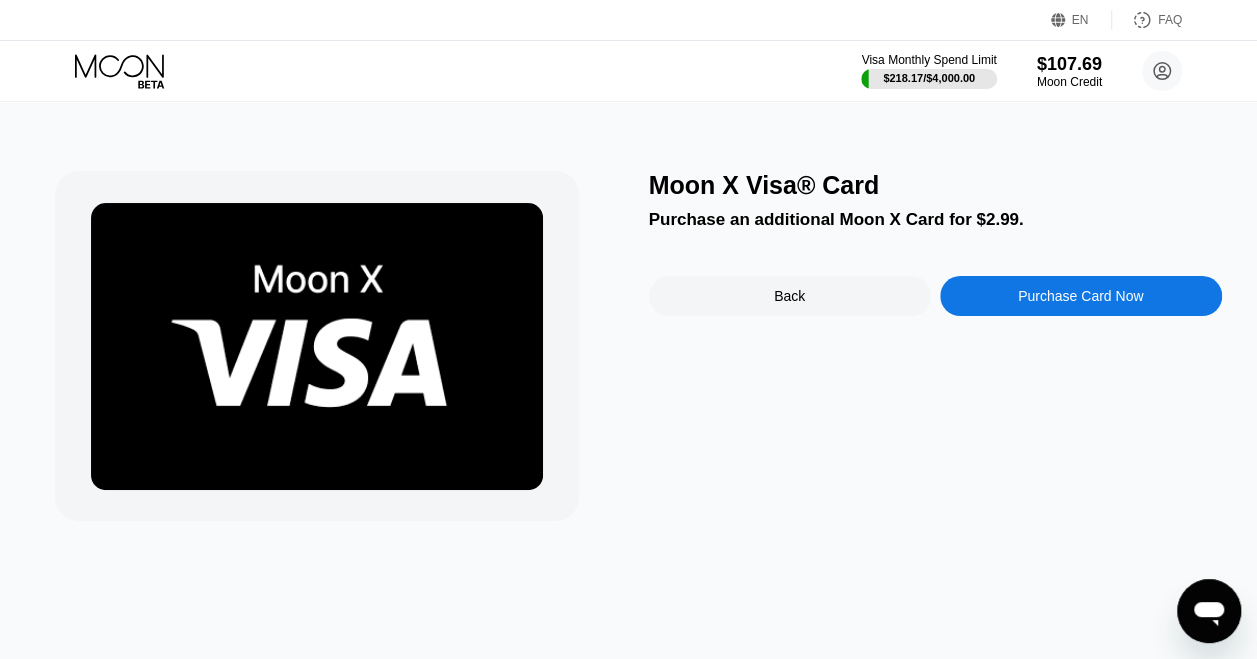 click on "Purchase Card Now" at bounding box center (1081, 296) 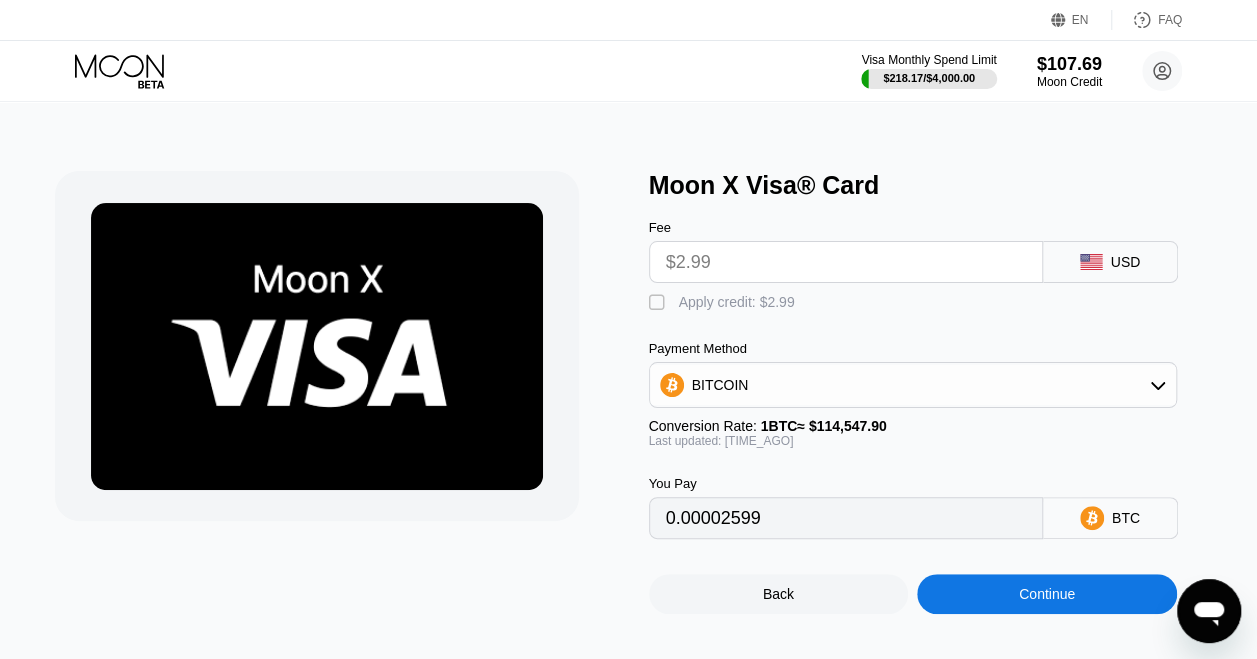 click on "Apply credit: $2.99" at bounding box center [737, 302] 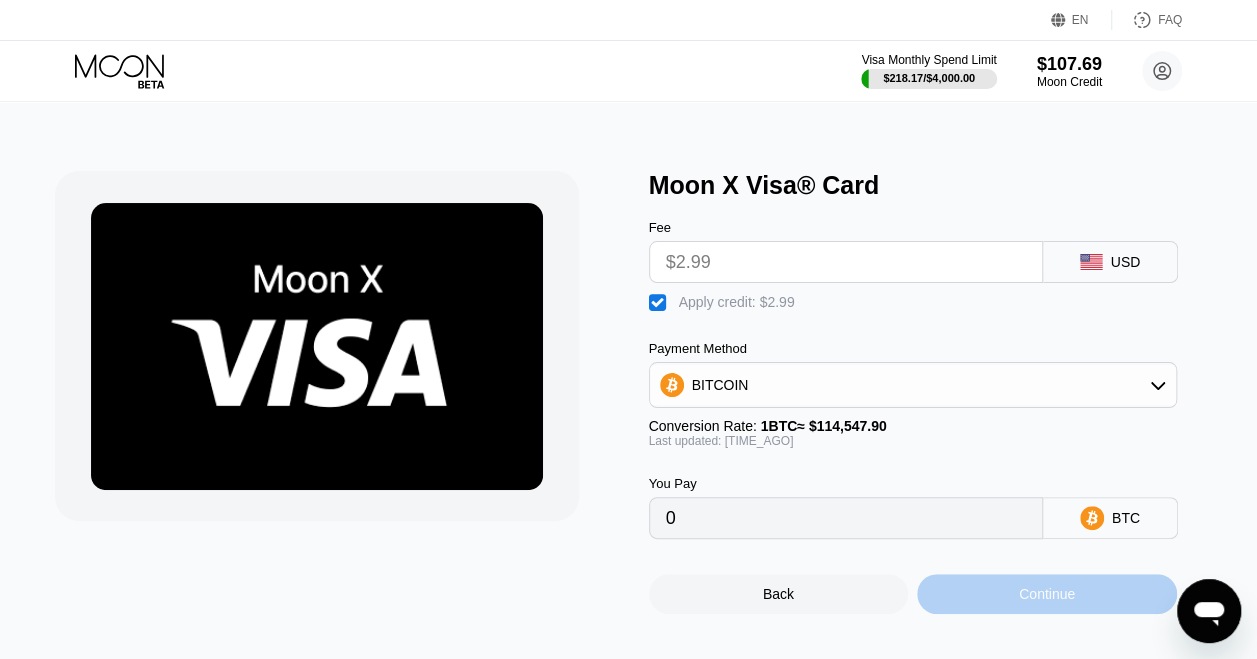click on "Continue" at bounding box center [1047, 594] 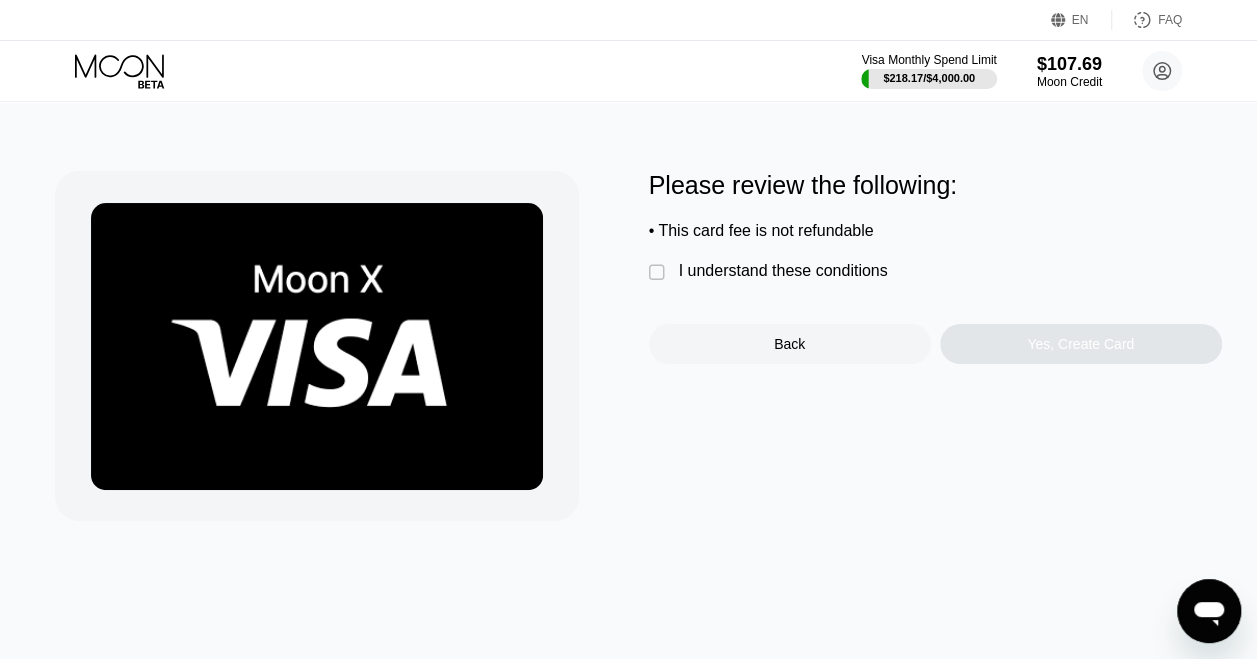 click on "I understand these conditions" at bounding box center [783, 271] 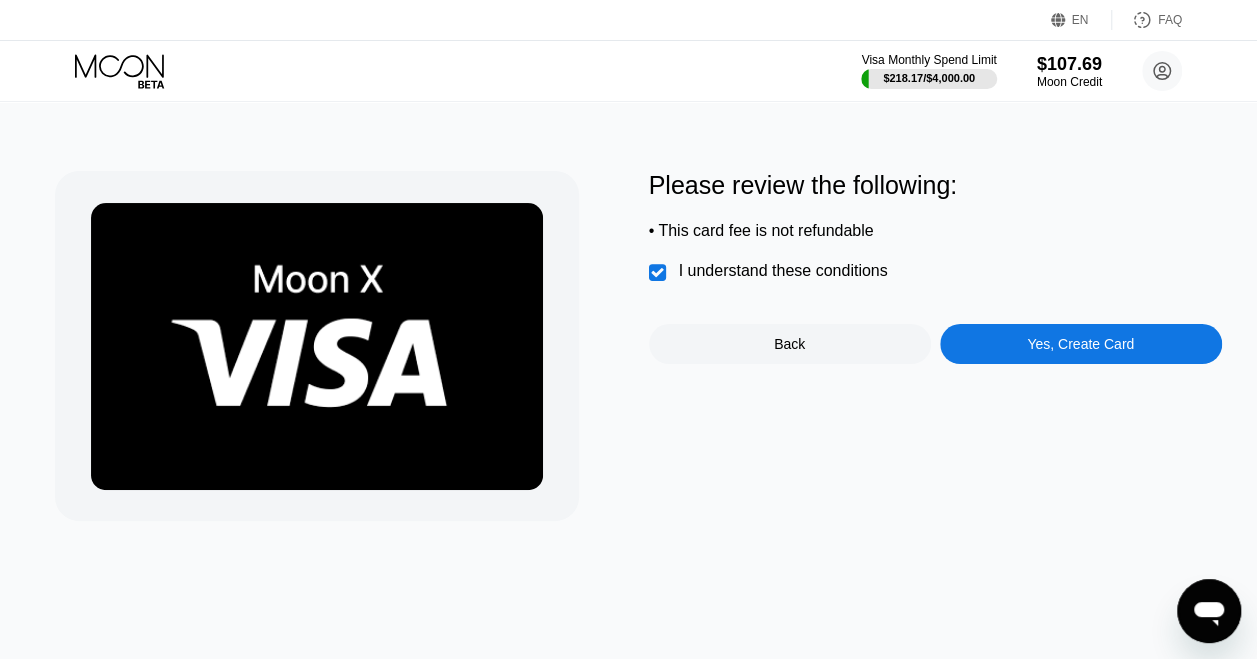 click on "Yes, Create Card" at bounding box center [1080, 344] 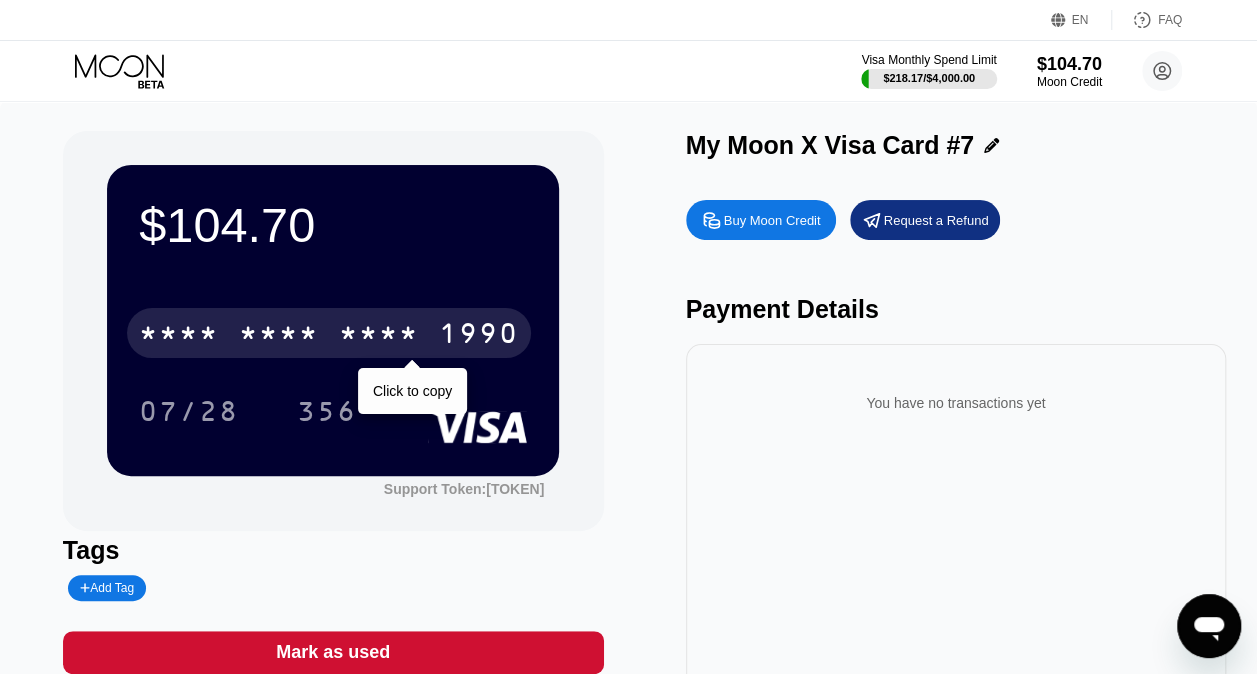click on "1990" at bounding box center [479, 336] 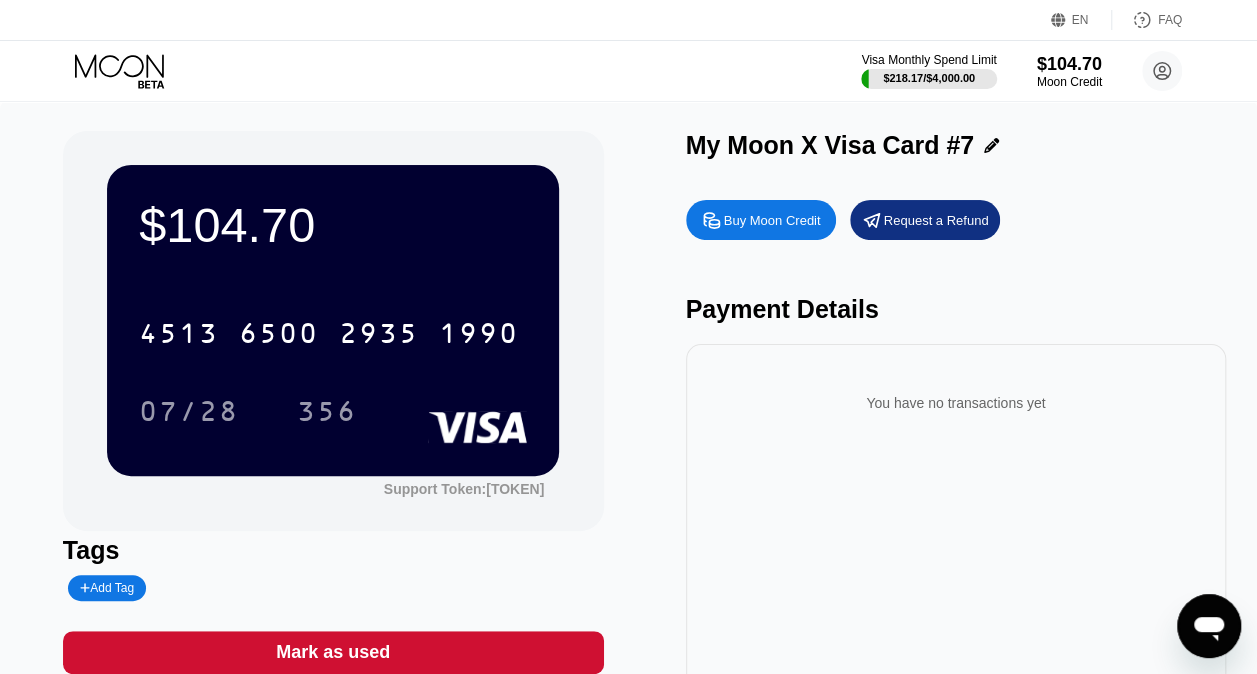 drag, startPoint x: 550, startPoint y: 528, endPoint x: 486, endPoint y: 622, distance: 113.71895 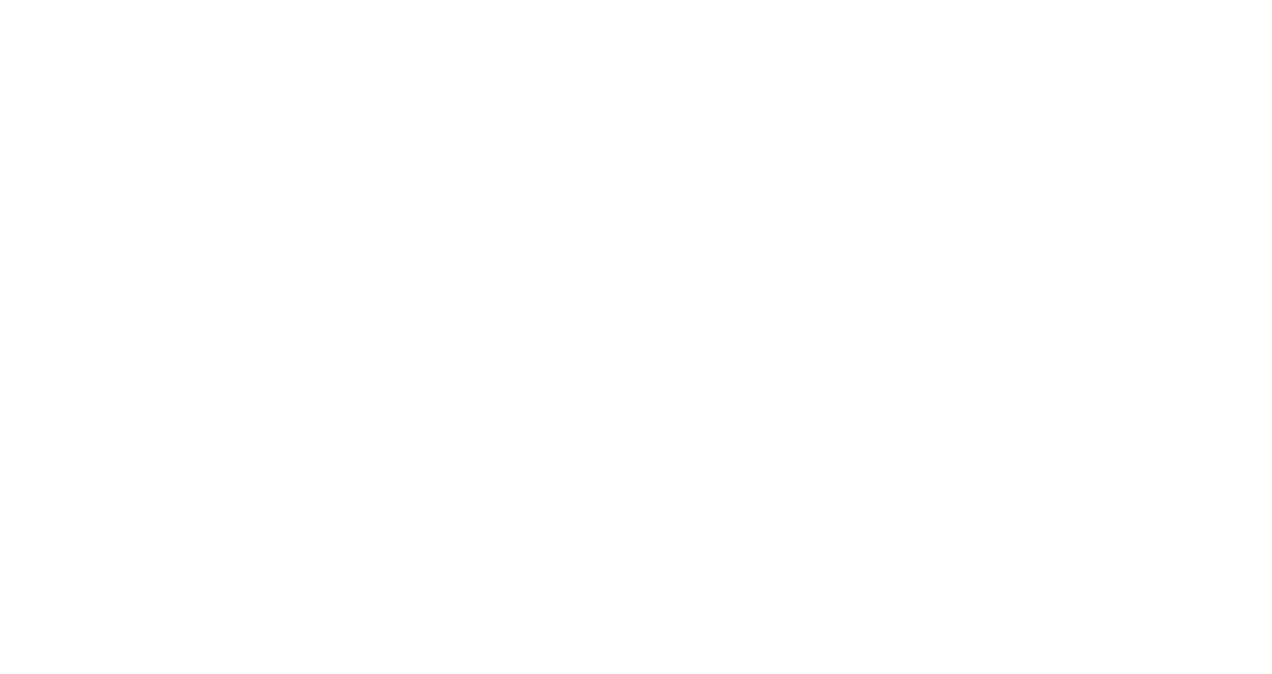 scroll, scrollTop: 0, scrollLeft: 0, axis: both 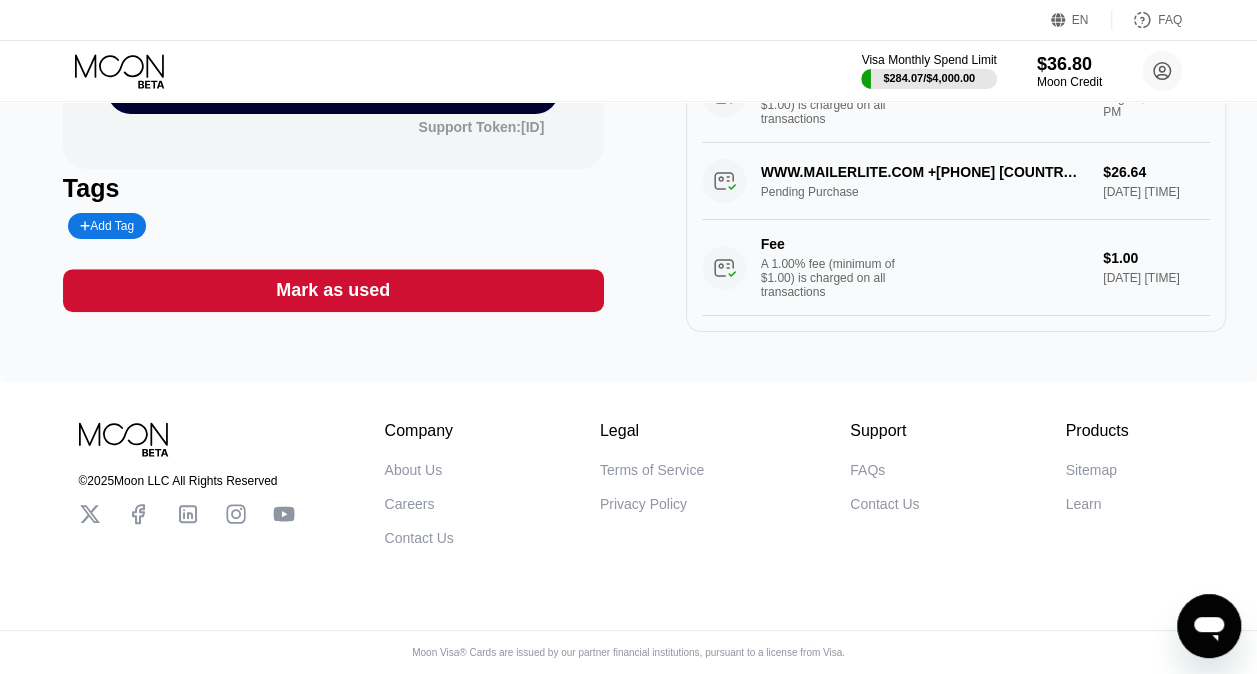 click on "Mark as used" at bounding box center (333, 290) 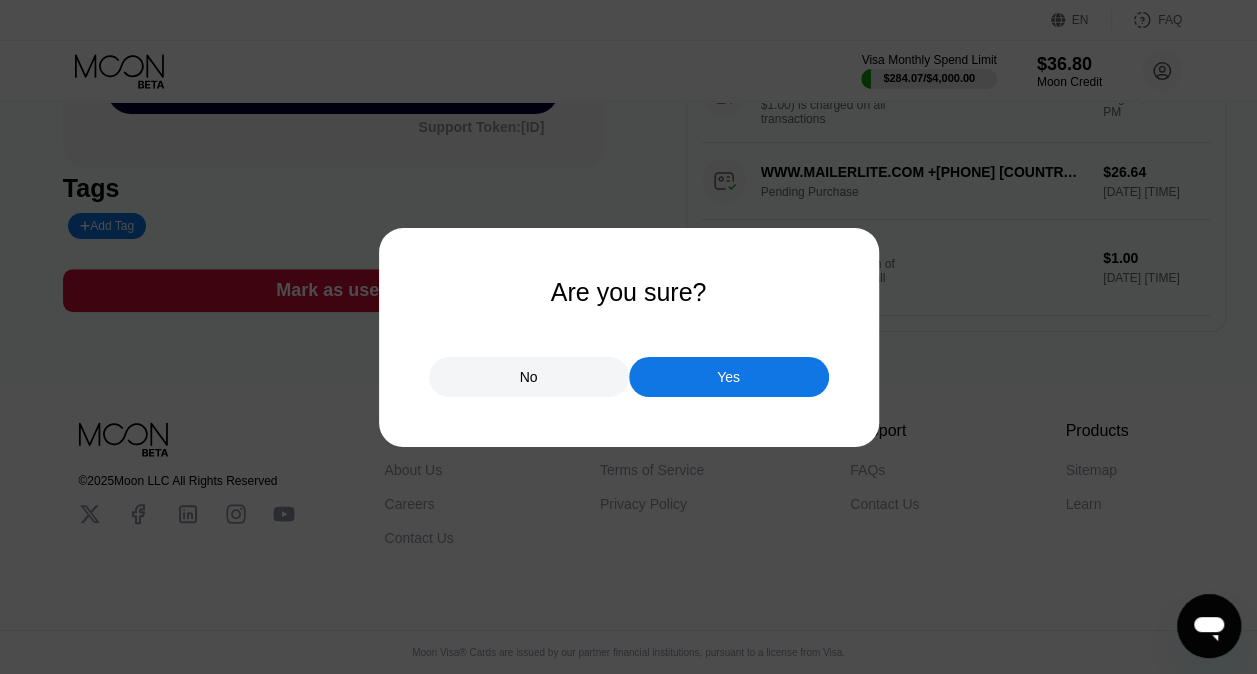 click on "Yes" at bounding box center (729, 377) 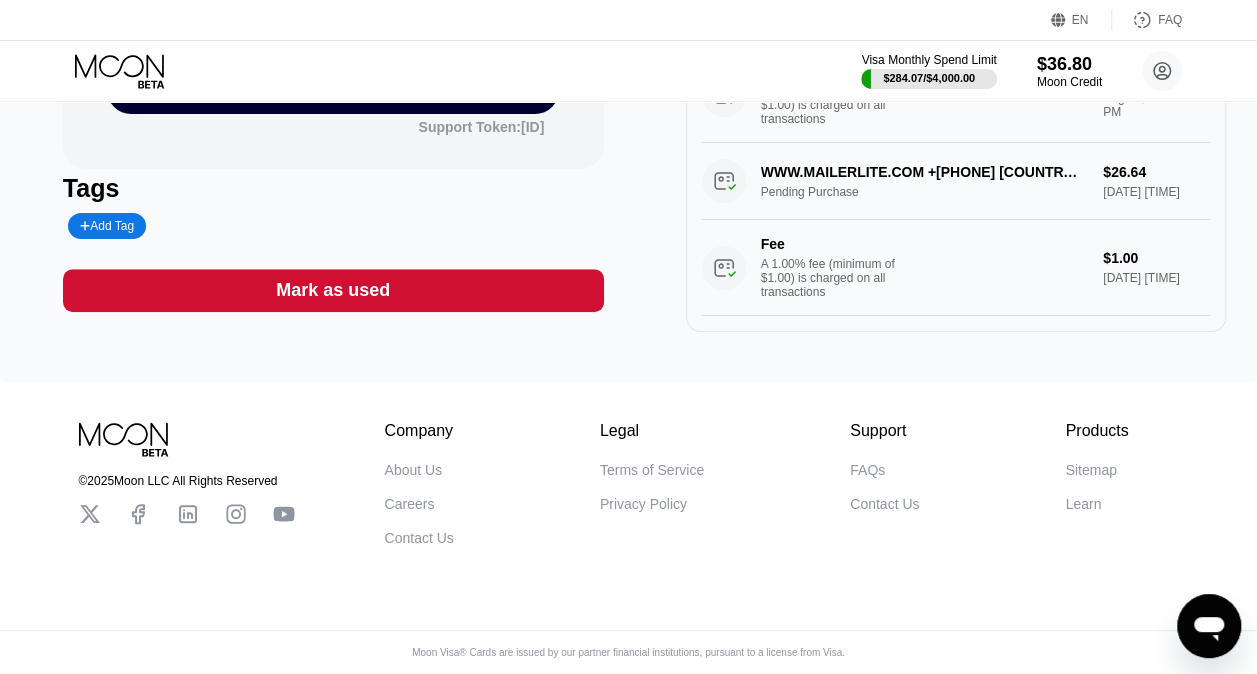 scroll, scrollTop: 0, scrollLeft: 0, axis: both 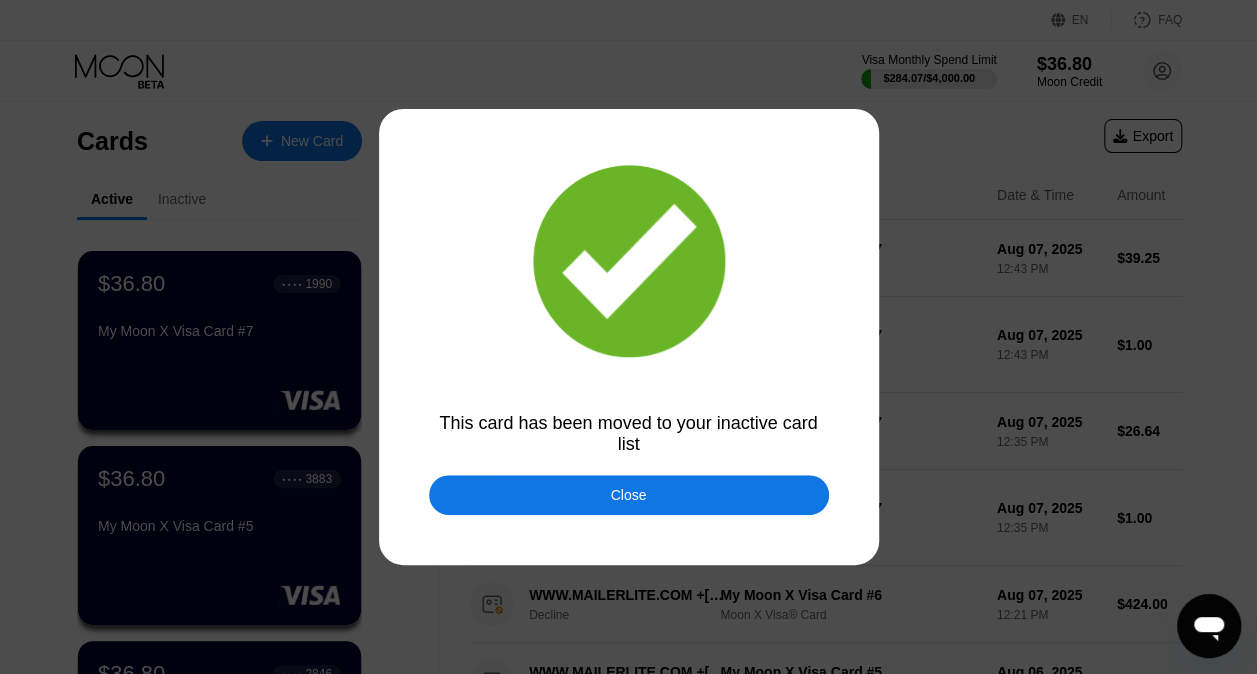 click on "Close" at bounding box center (629, 495) 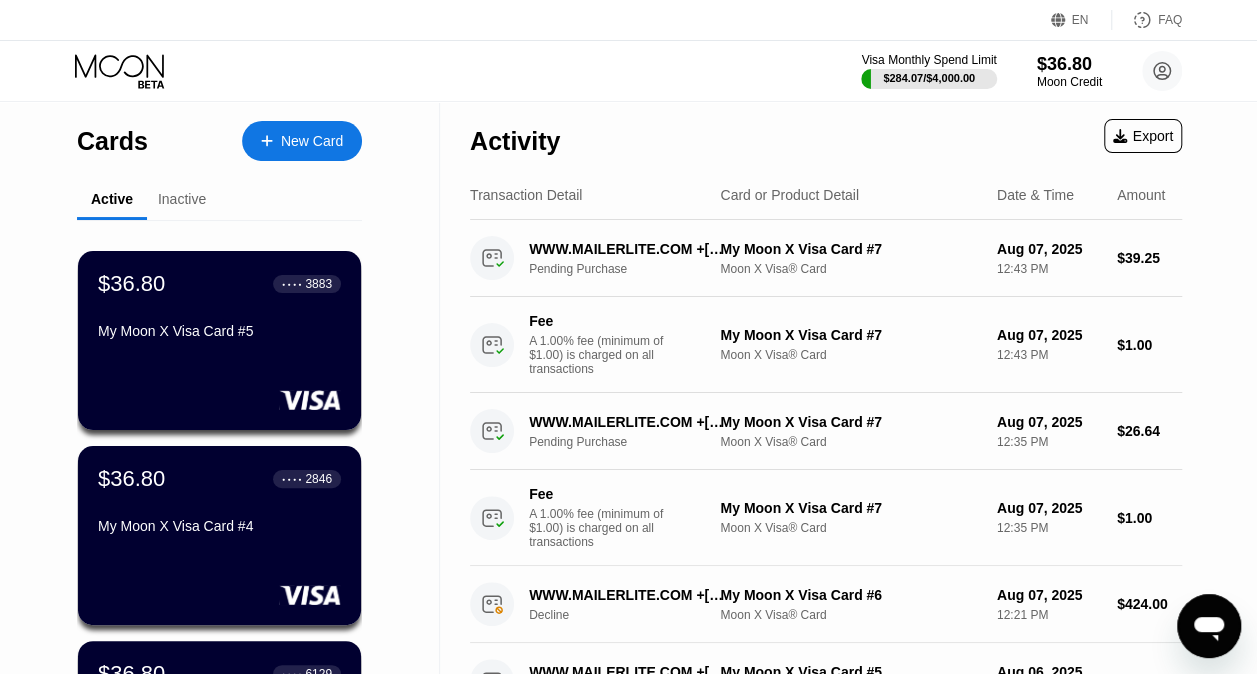 click on "$36.80 ● ● ● ● 3883 My Moon X Visa Card #5" at bounding box center [219, 309] 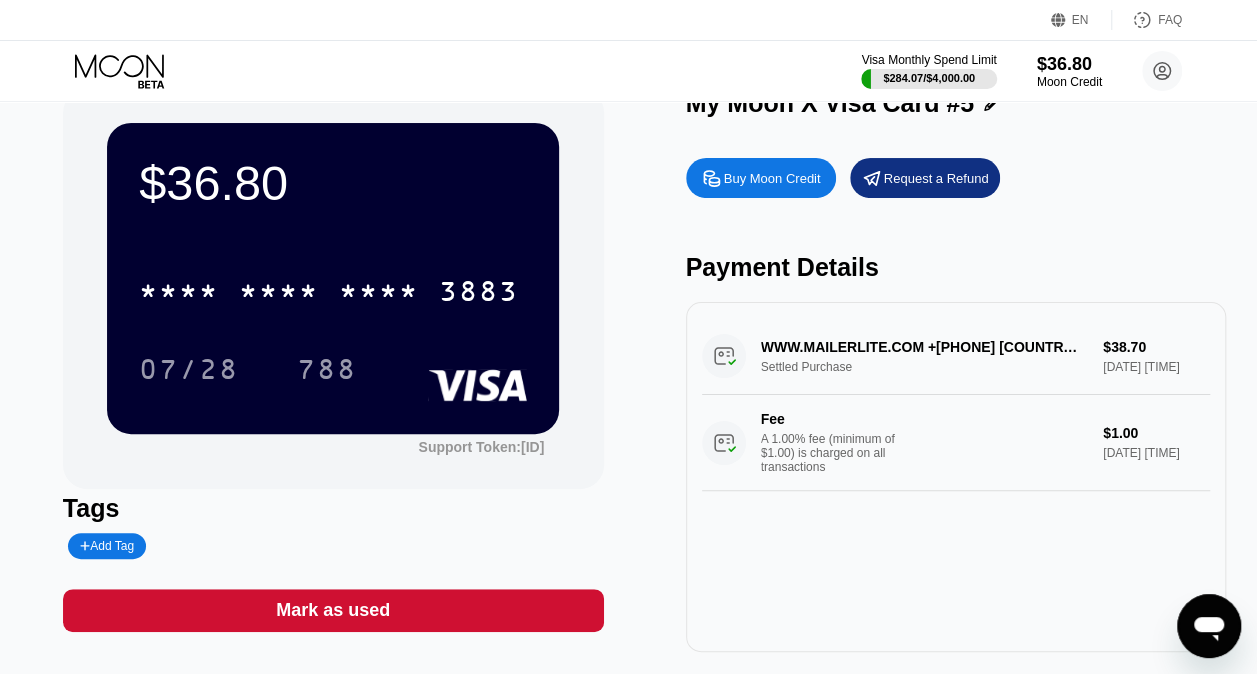 scroll, scrollTop: 100, scrollLeft: 0, axis: vertical 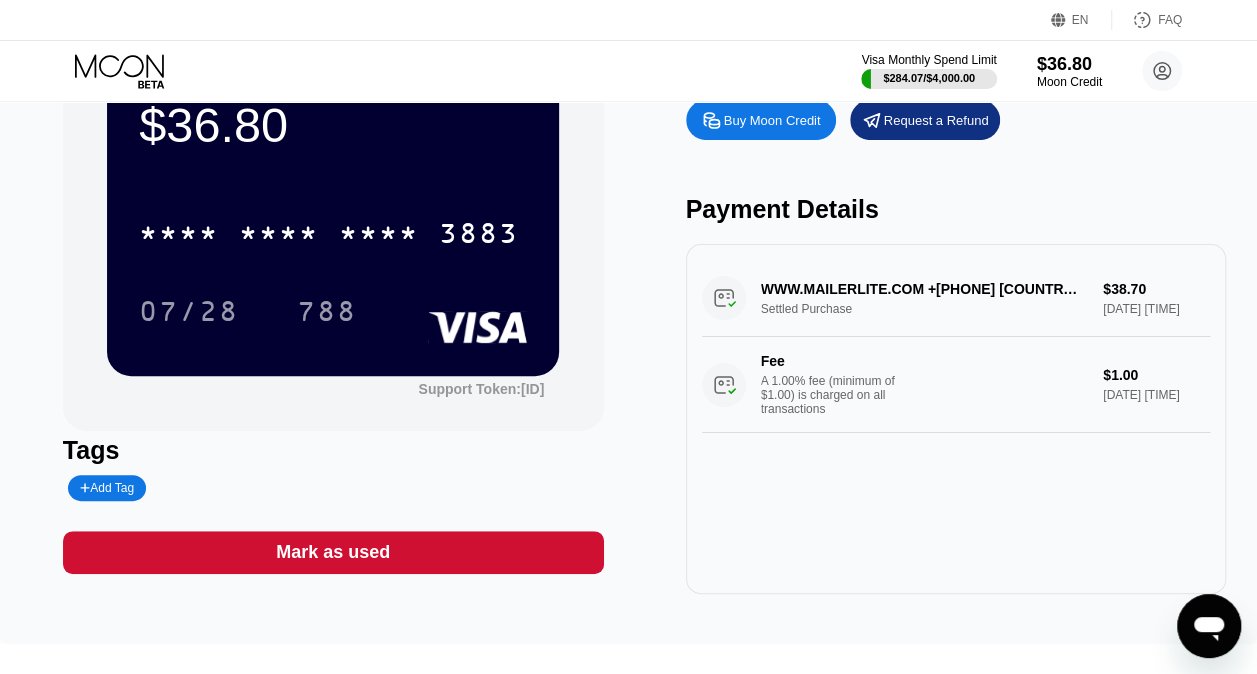 click on "Mark as used" at bounding box center [333, 552] 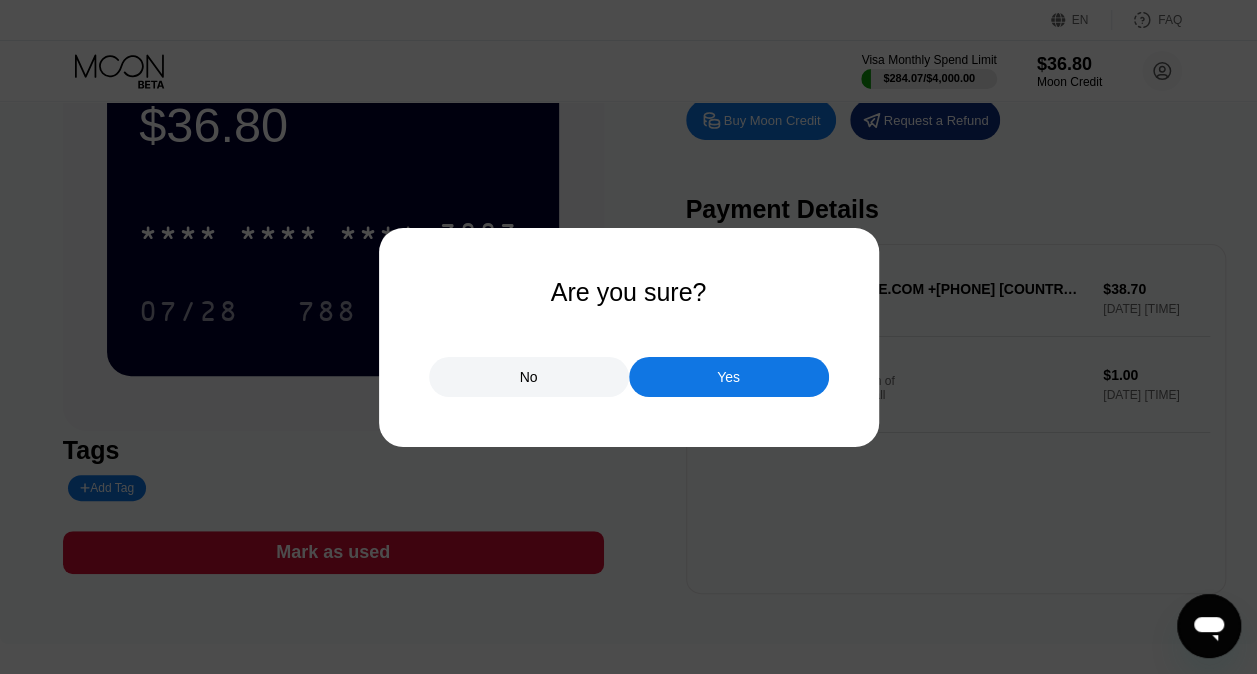 click on "Yes" at bounding box center (729, 377) 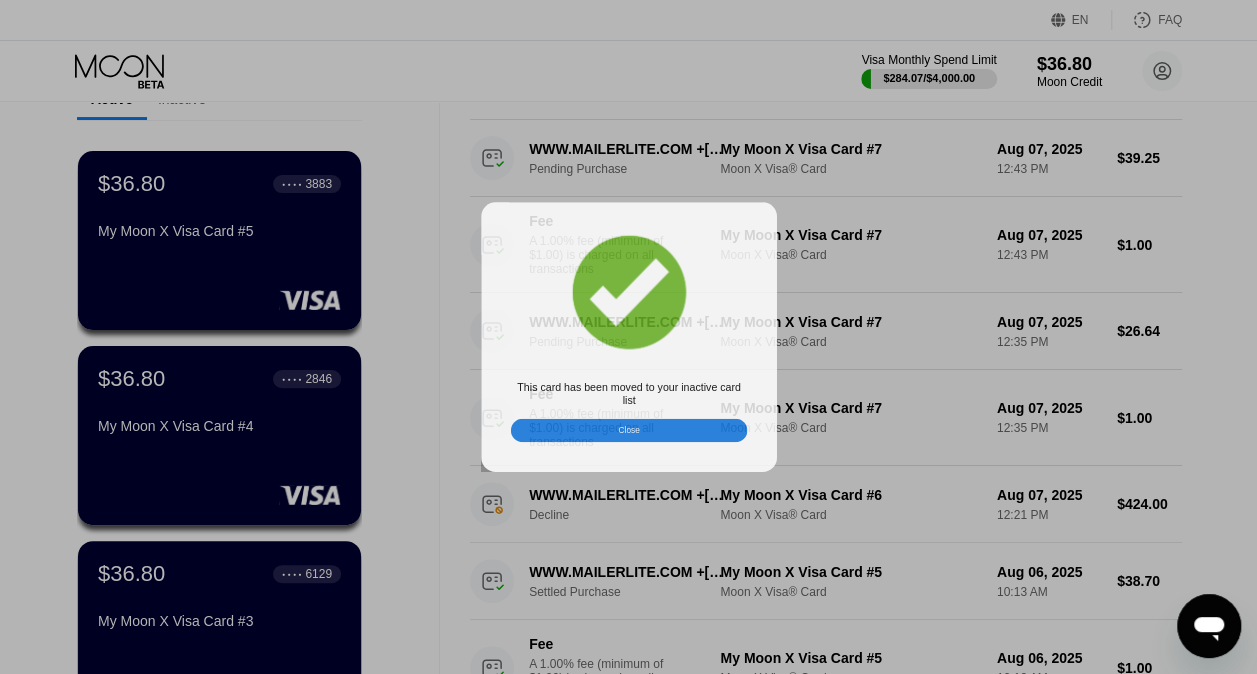 scroll, scrollTop: 0, scrollLeft: 0, axis: both 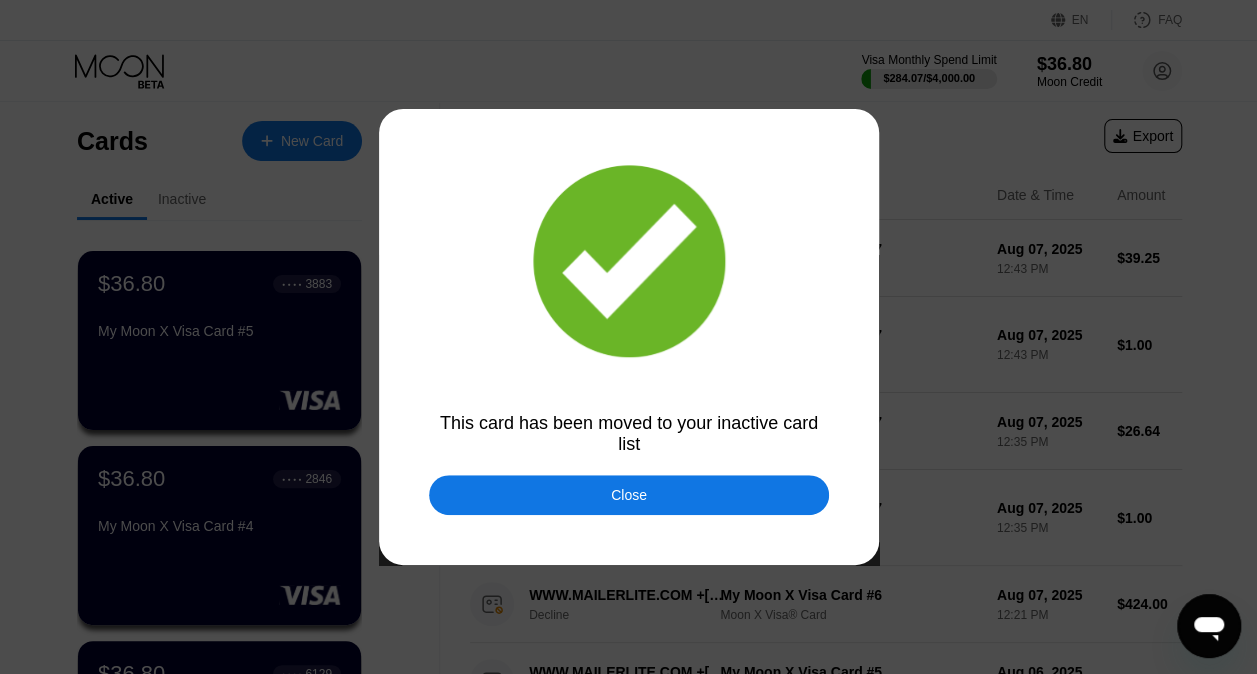 click on "Close" at bounding box center [629, 495] 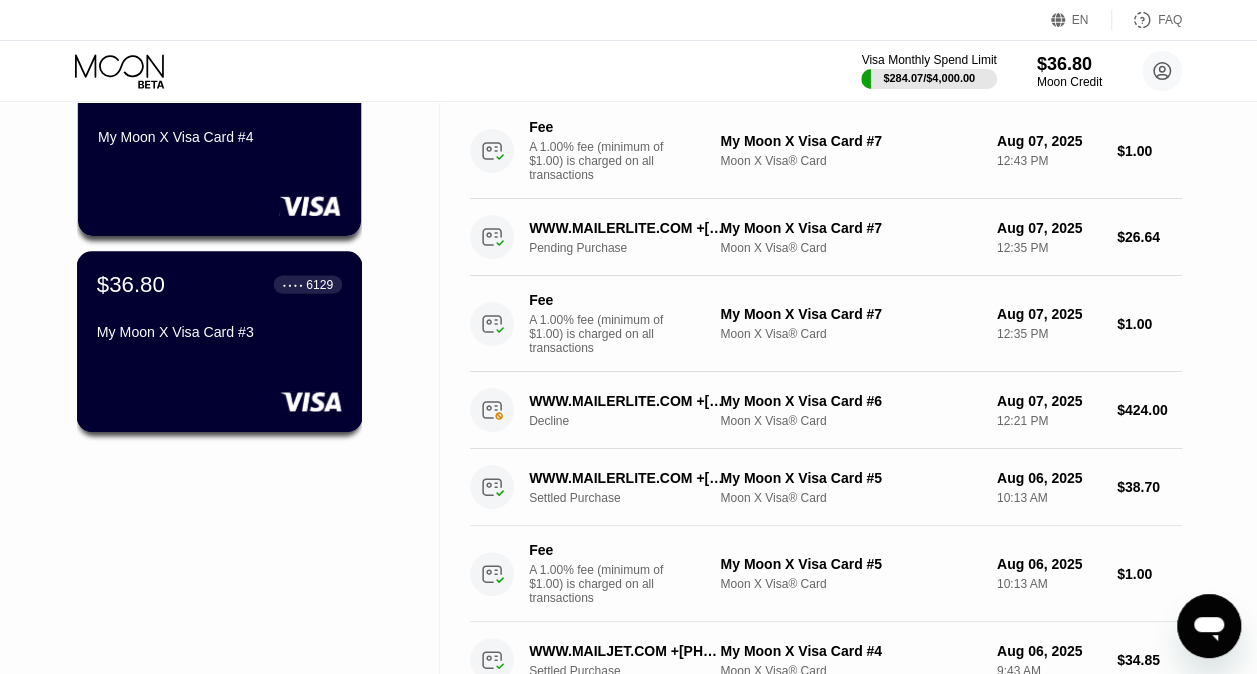 scroll, scrollTop: 100, scrollLeft: 0, axis: vertical 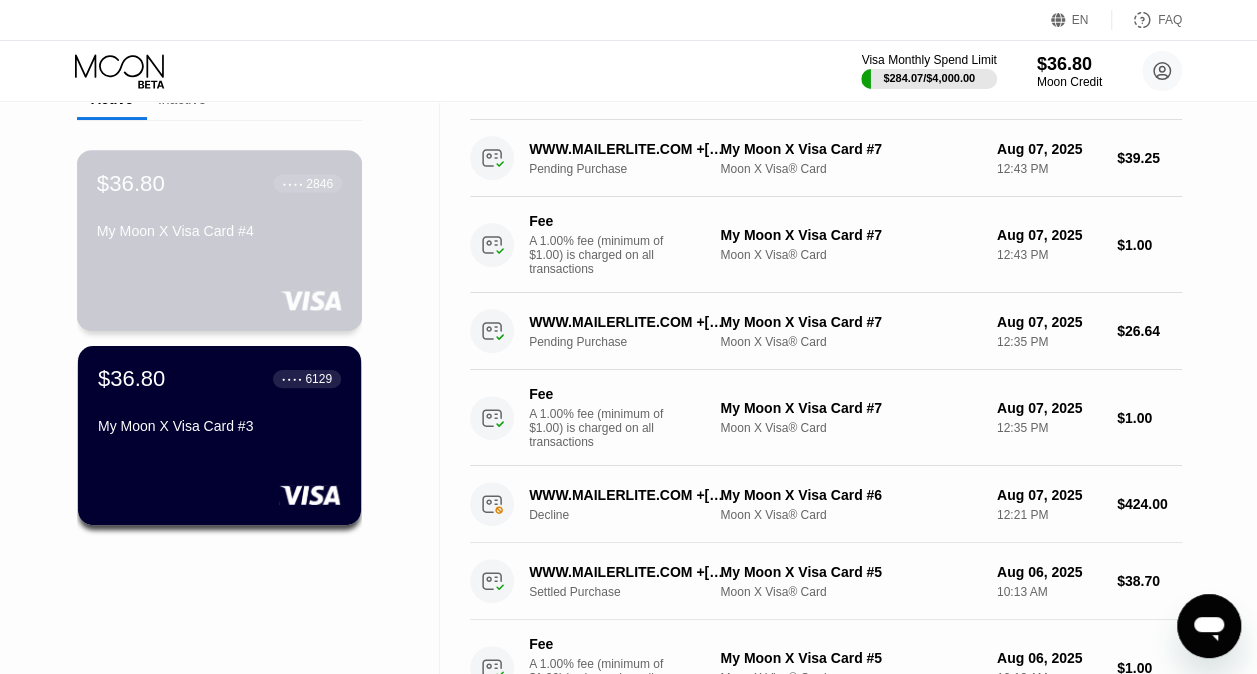 click on "My Moon X Visa Card #4" at bounding box center (219, 231) 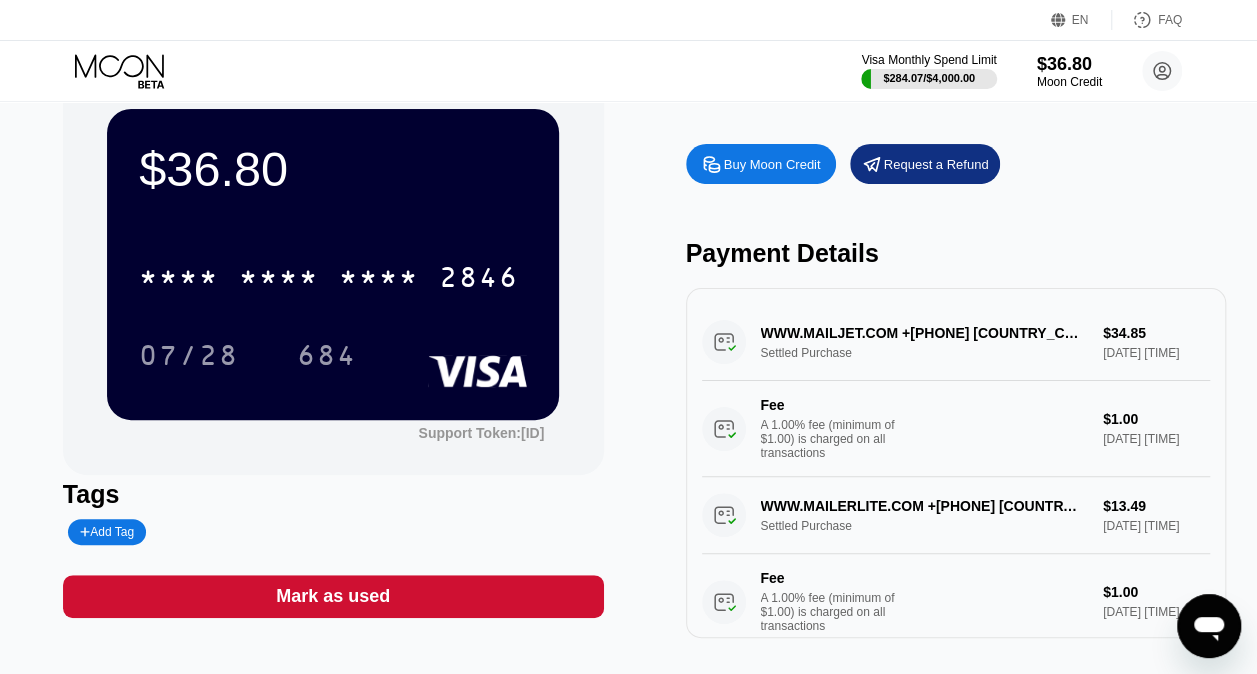 scroll, scrollTop: 100, scrollLeft: 0, axis: vertical 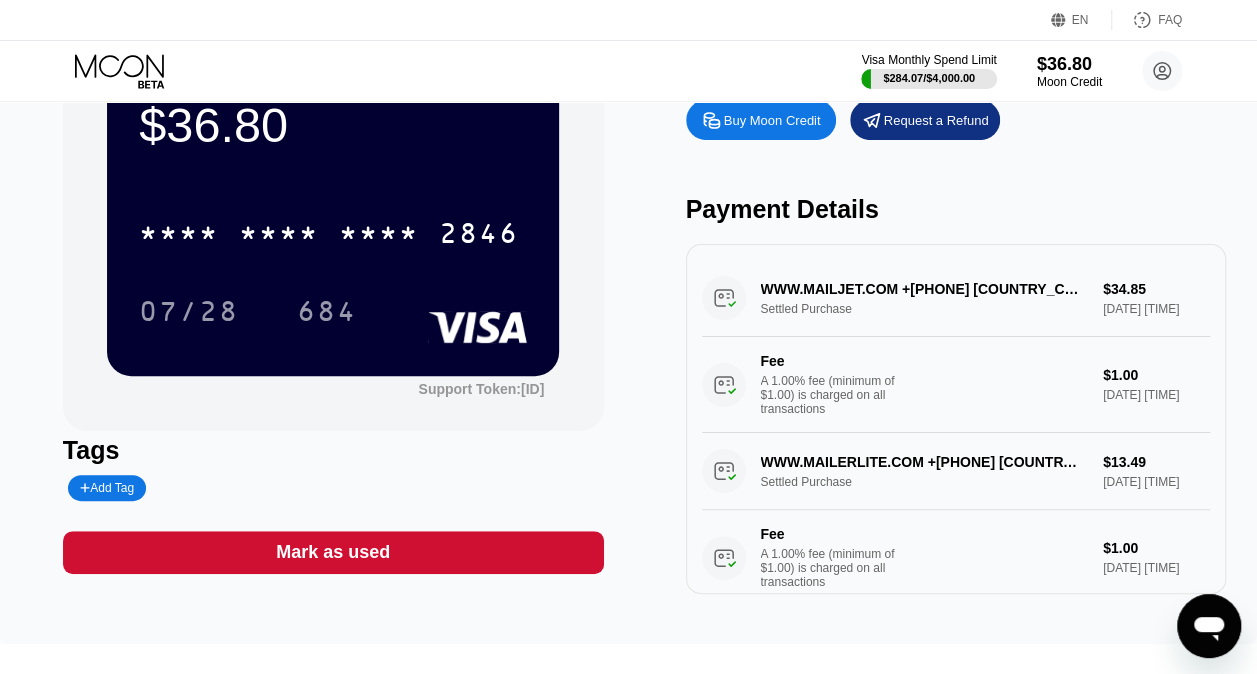 click on "Mark as used" at bounding box center [333, 552] 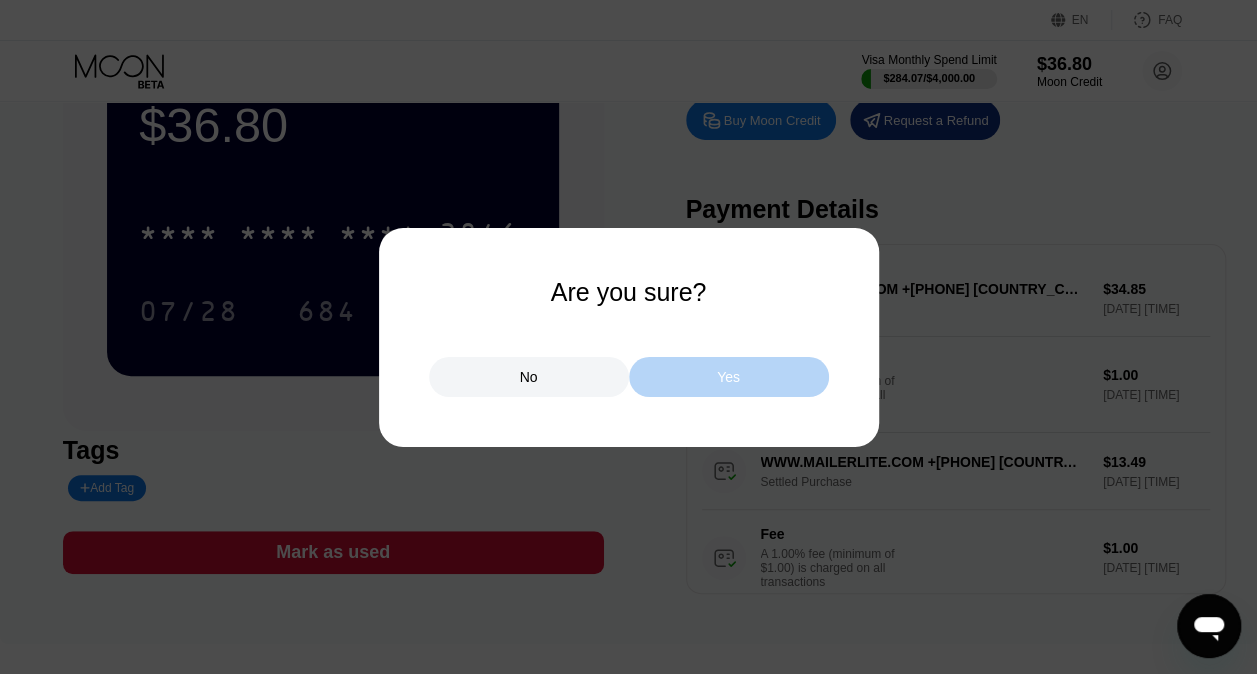 click on "Yes" at bounding box center (729, 377) 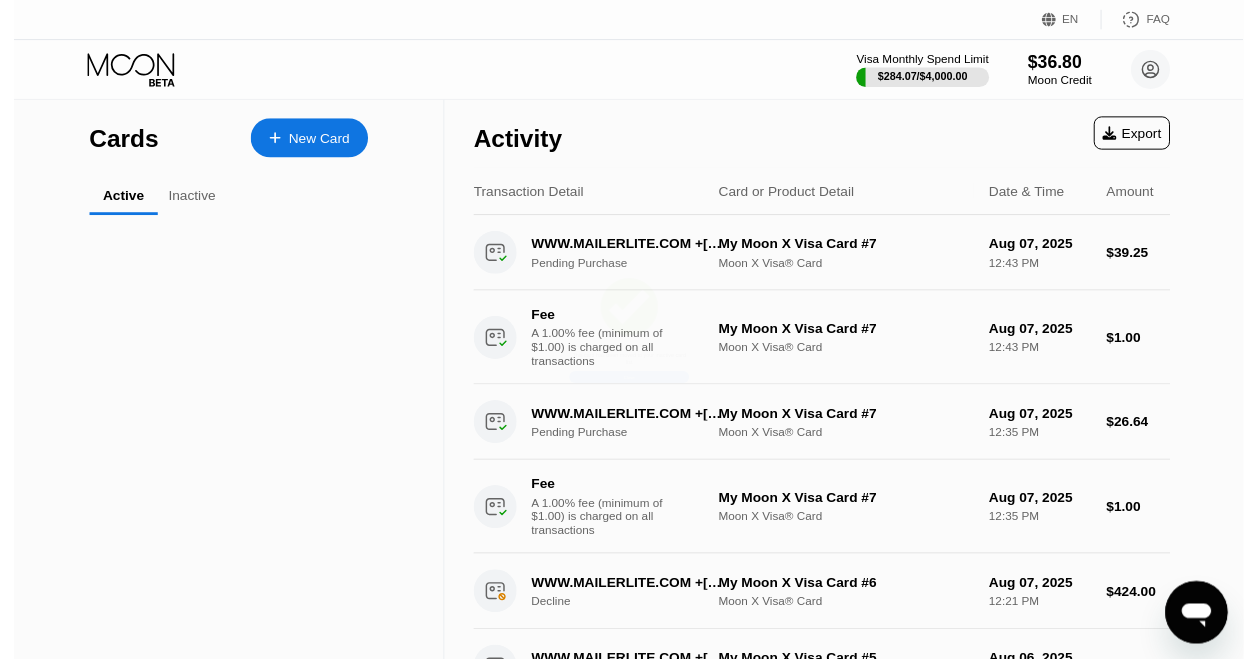 scroll, scrollTop: 0, scrollLeft: 0, axis: both 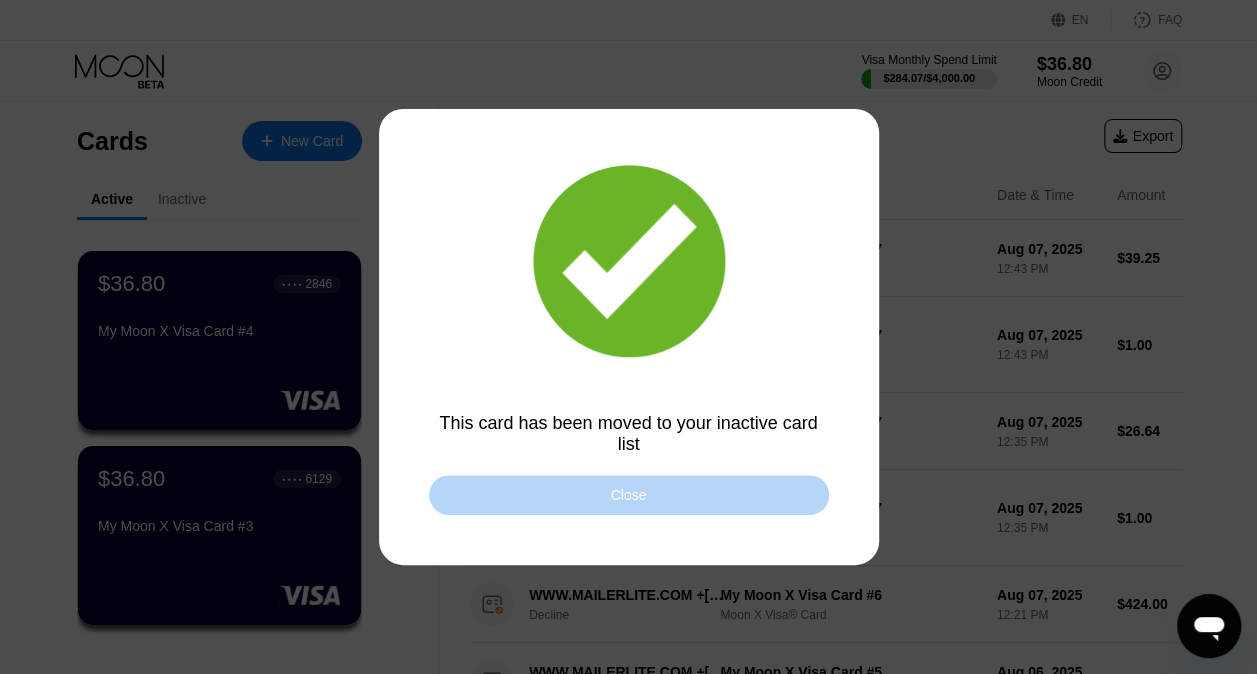 click on "Close" at bounding box center (629, 495) 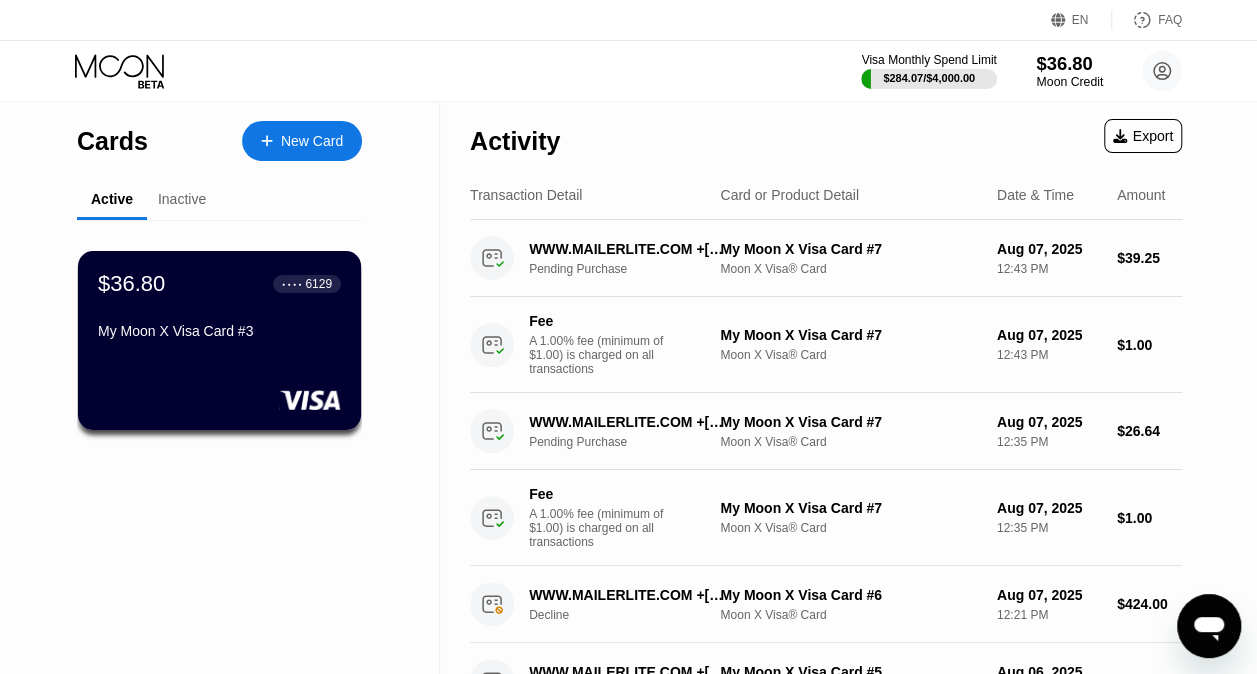 click on "Moon Credit" at bounding box center (1069, 82) 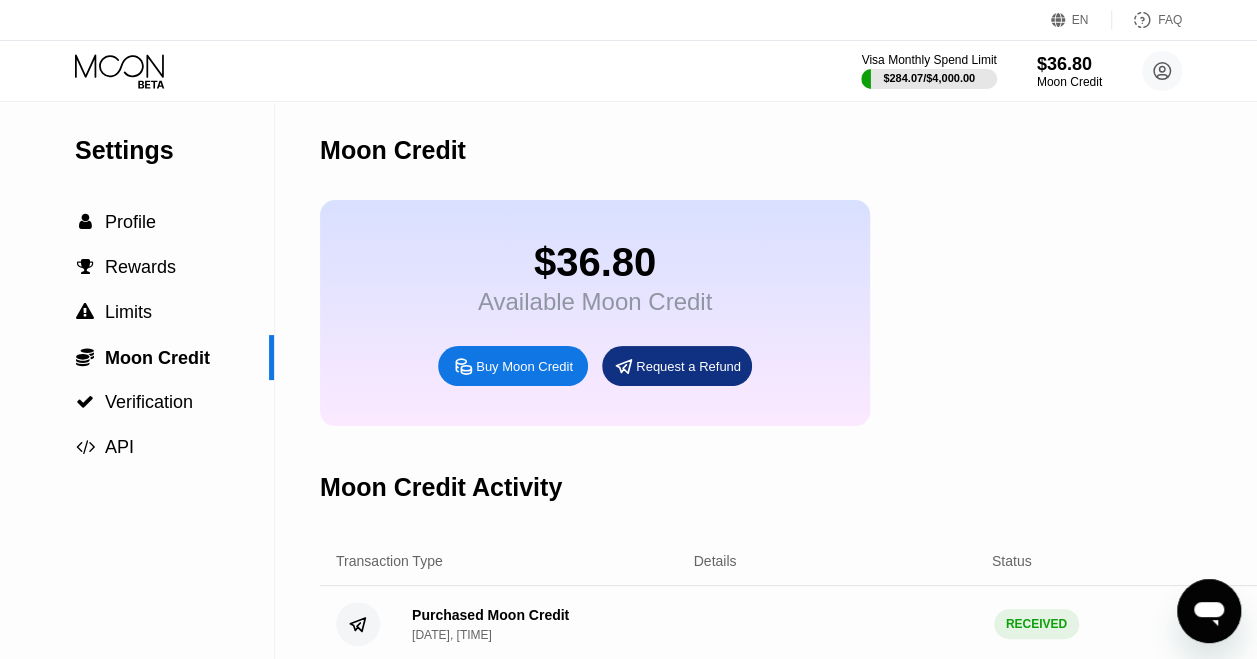 click on "Buy Moon Credit" at bounding box center [524, 366] 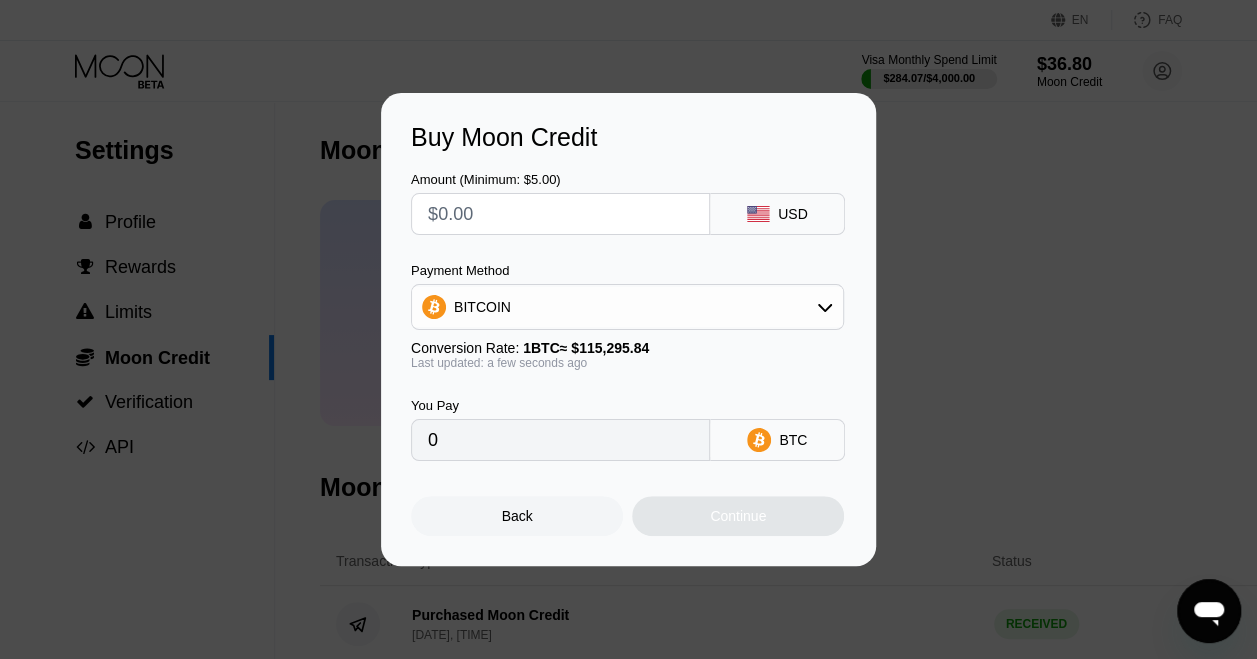 click at bounding box center [560, 214] 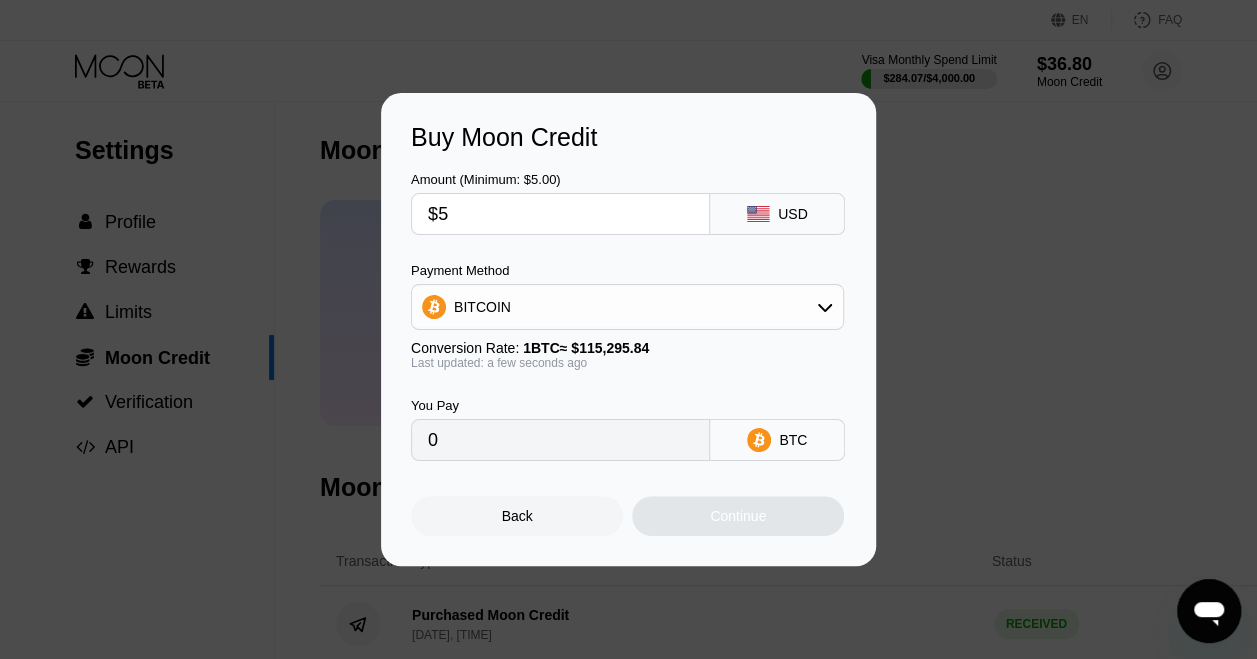type on "0.00004337" 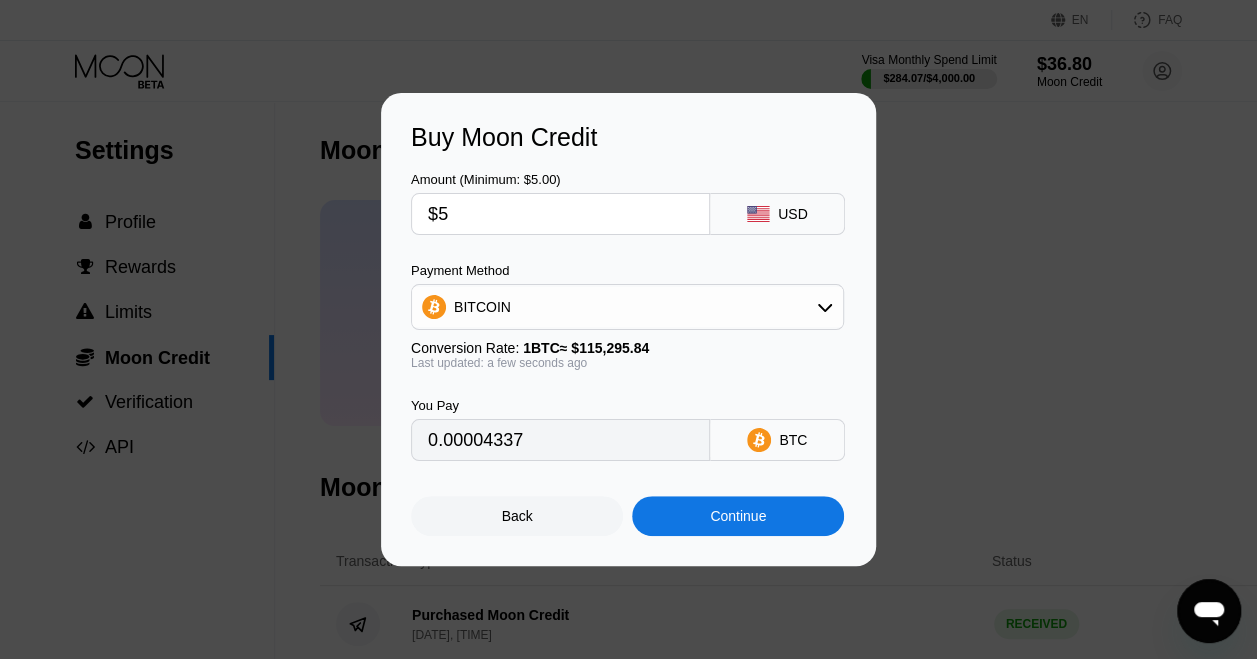 type on "$50" 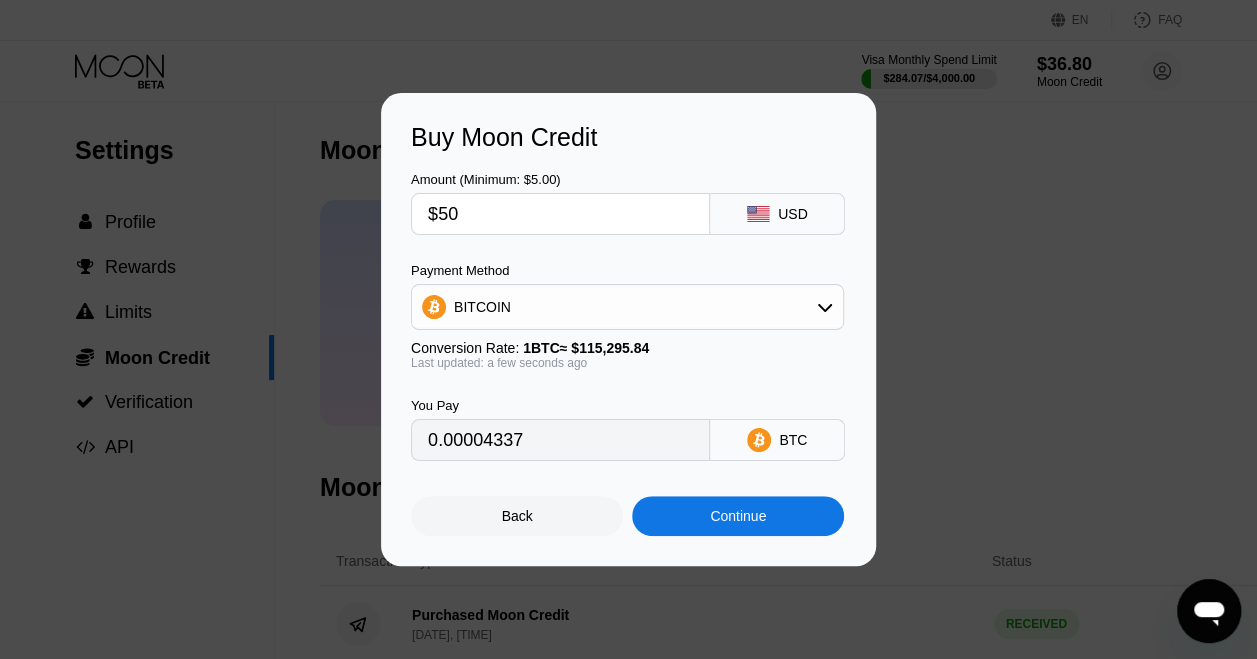 type on "0.00043367" 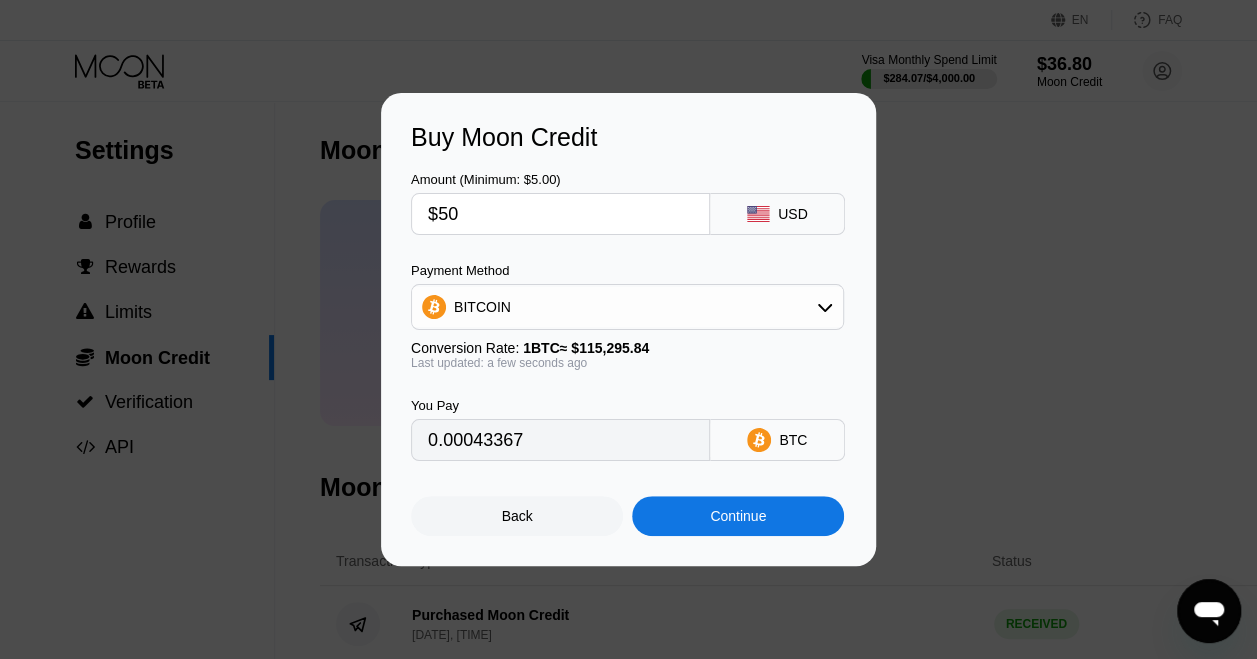 type on "$50" 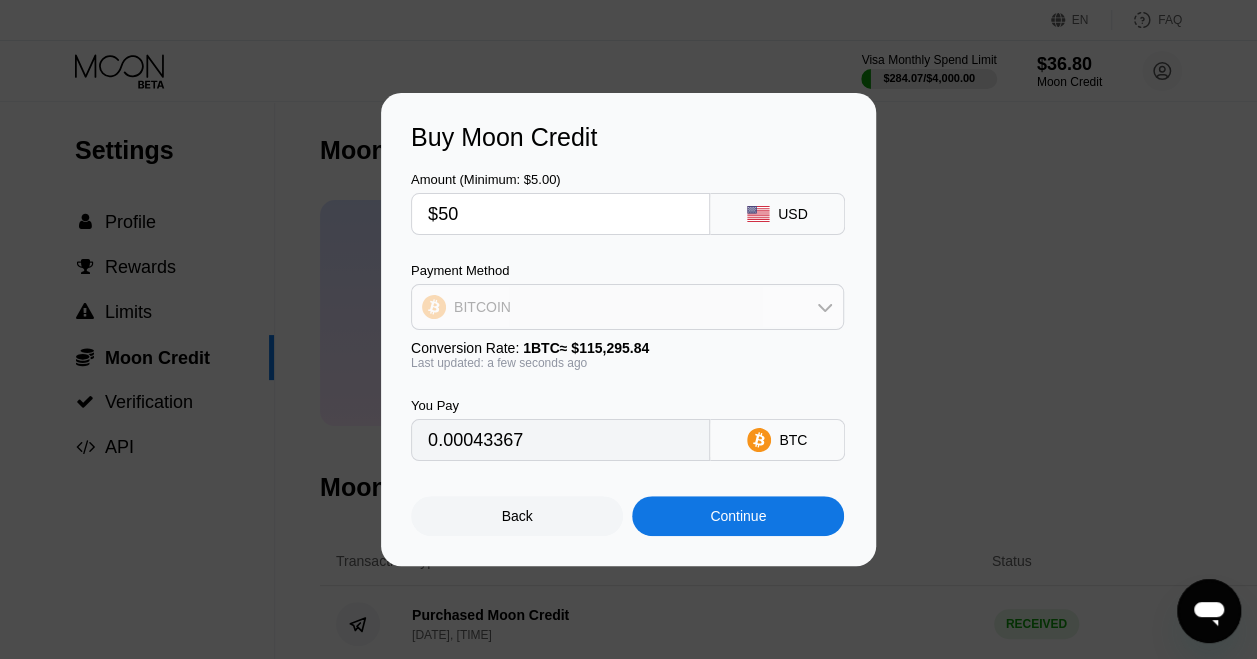 click on "BITCOIN" at bounding box center [627, 307] 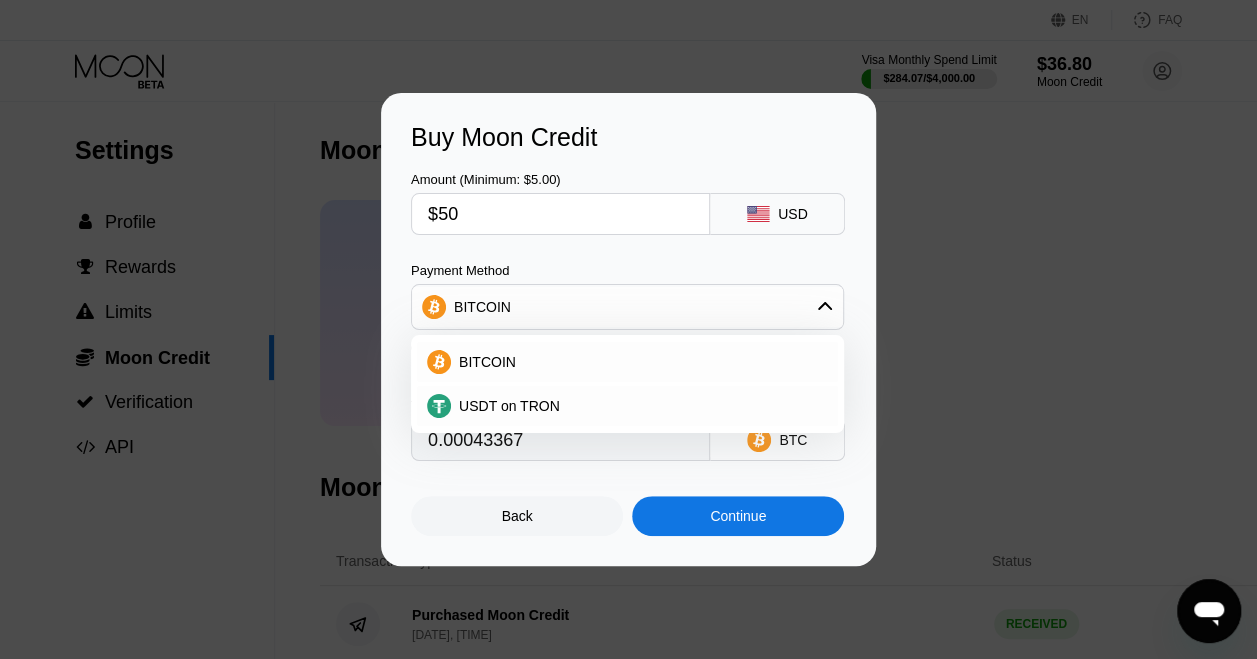click on "BITCOIN" at bounding box center (627, 307) 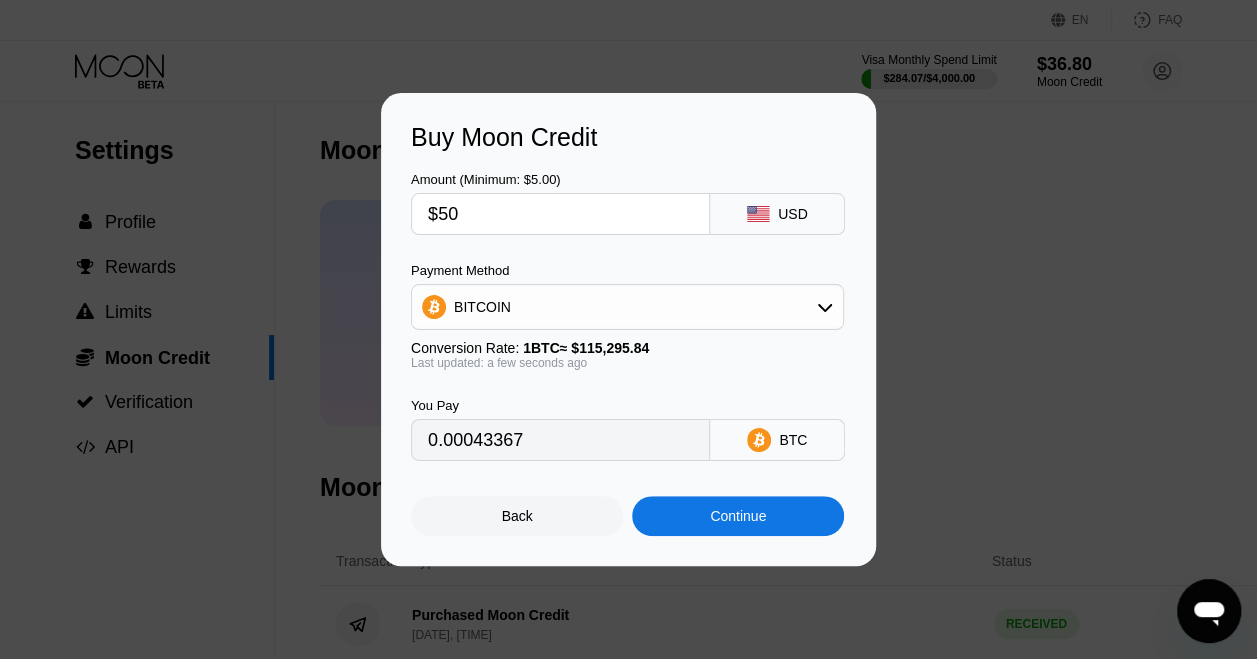 click on "Continue" at bounding box center [738, 516] 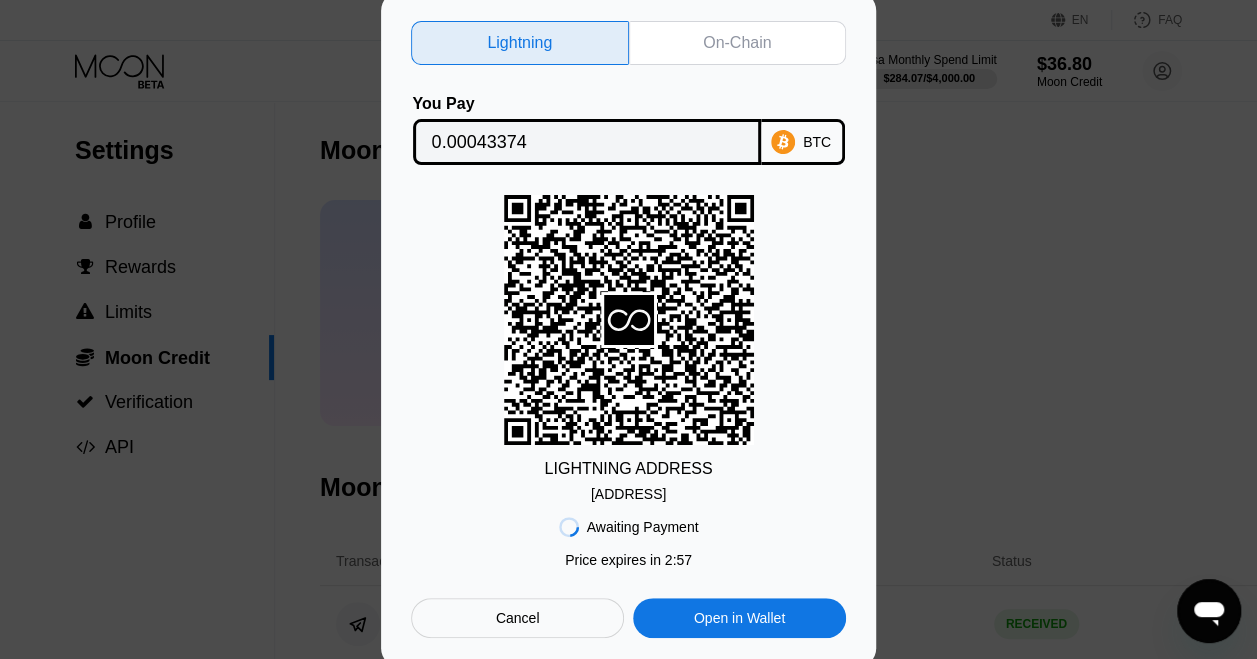 click on "On-Chain" at bounding box center [738, 43] 